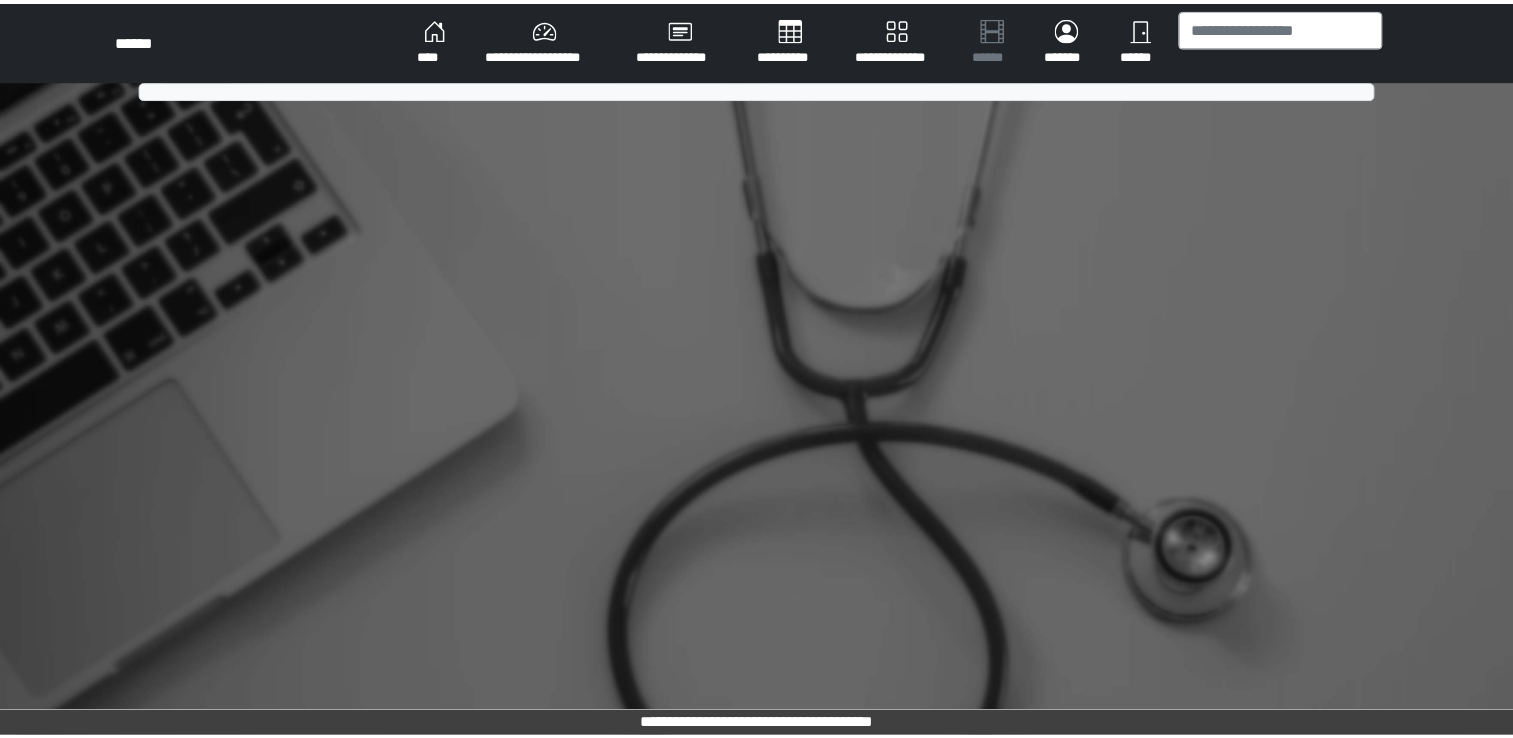 scroll, scrollTop: 0, scrollLeft: 0, axis: both 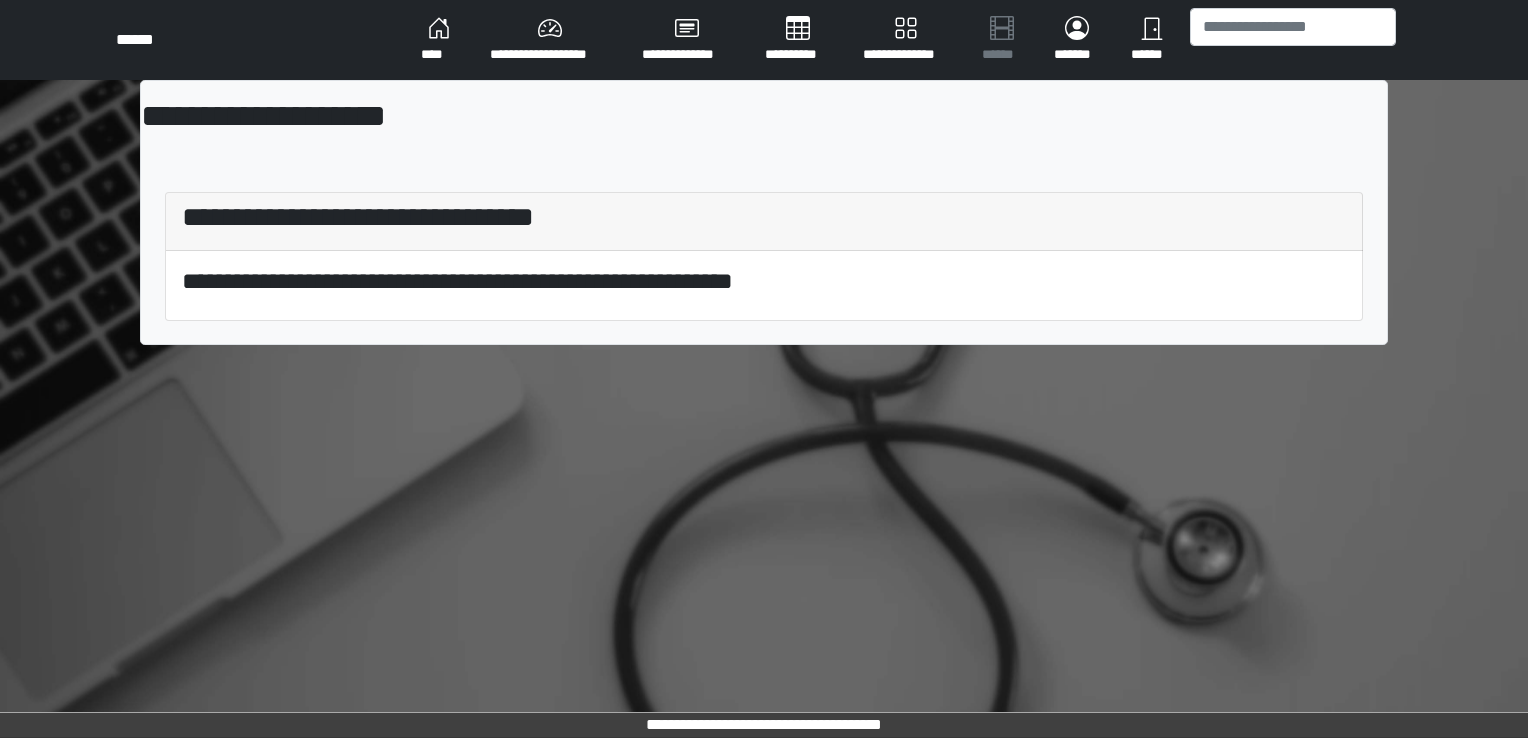 click on "****" at bounding box center [439, 40] 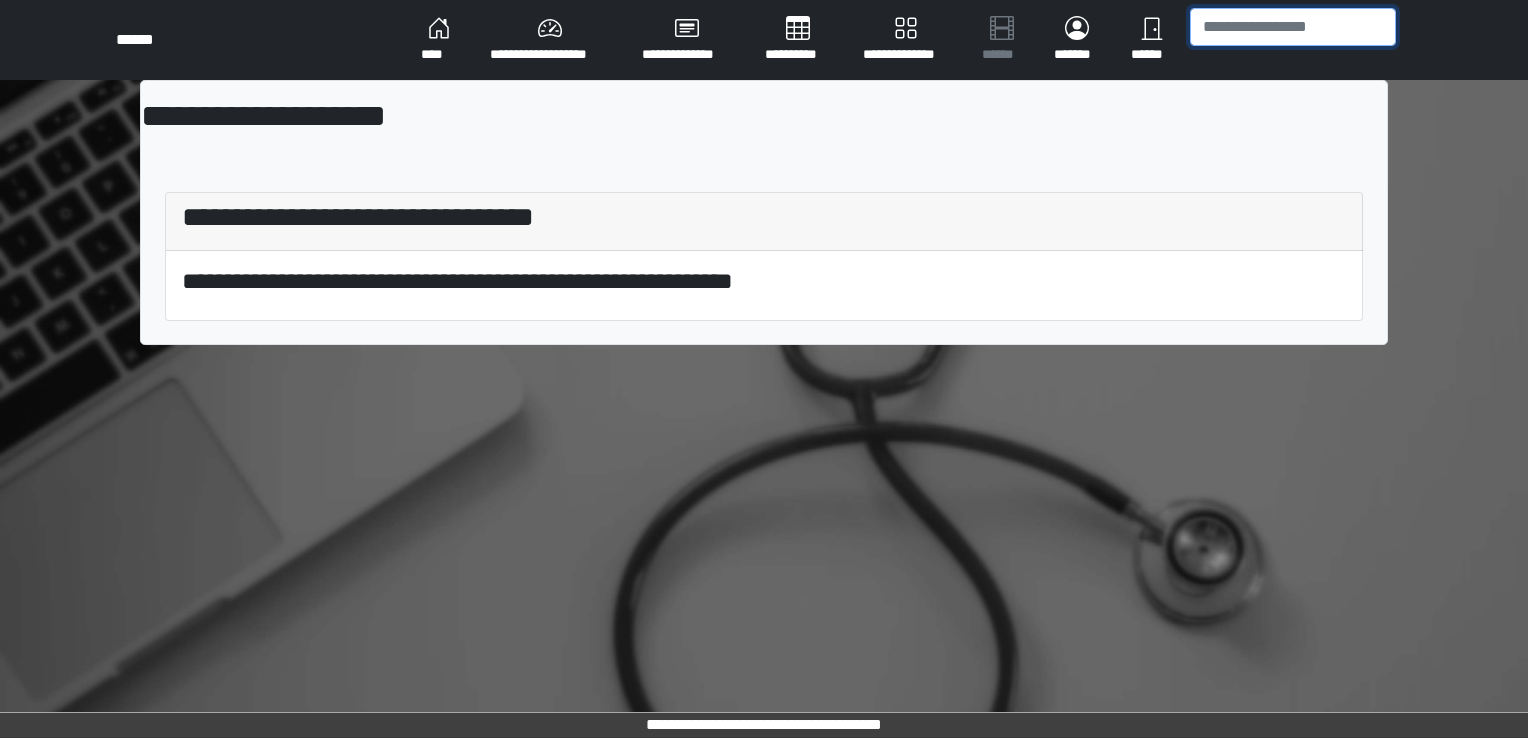 click at bounding box center [1293, 27] 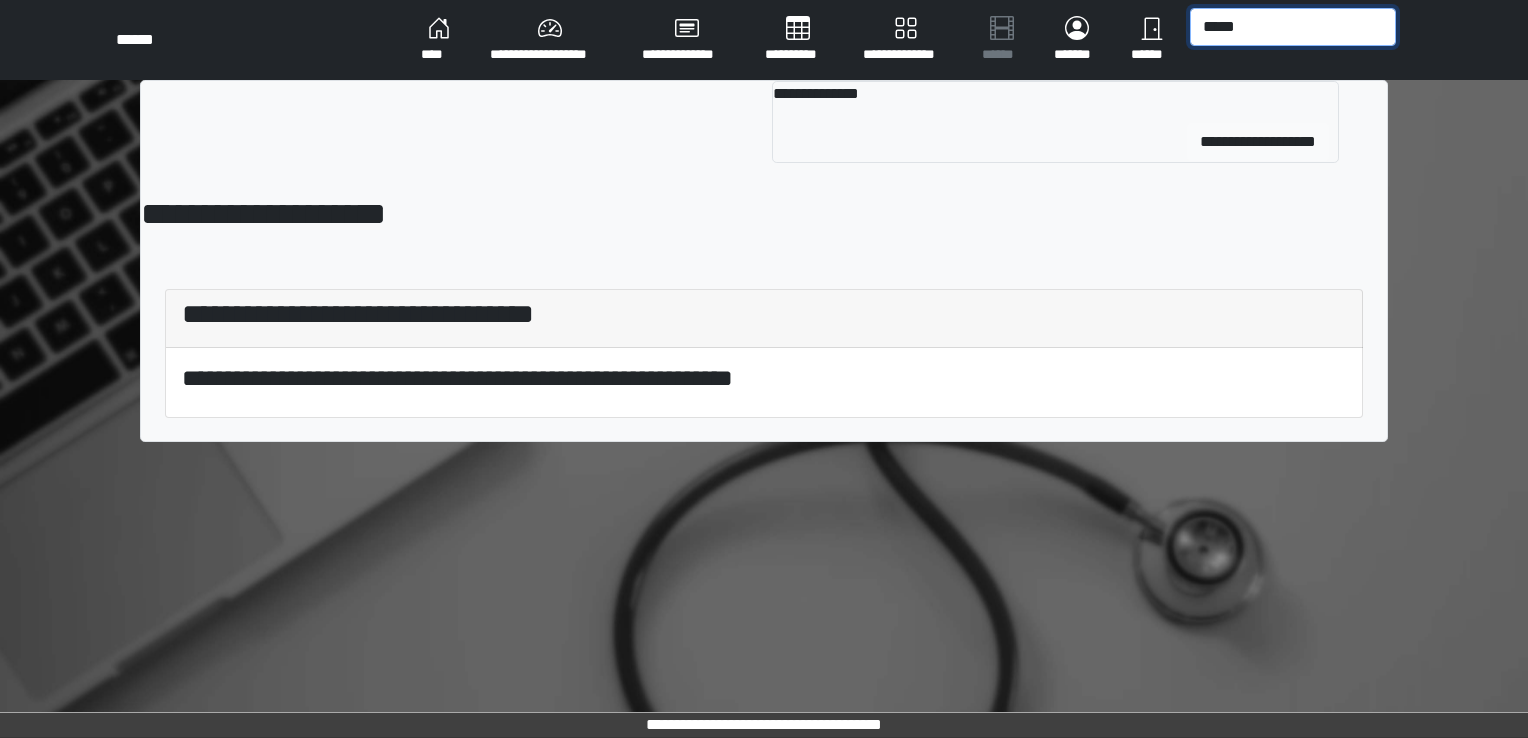 type on "*****" 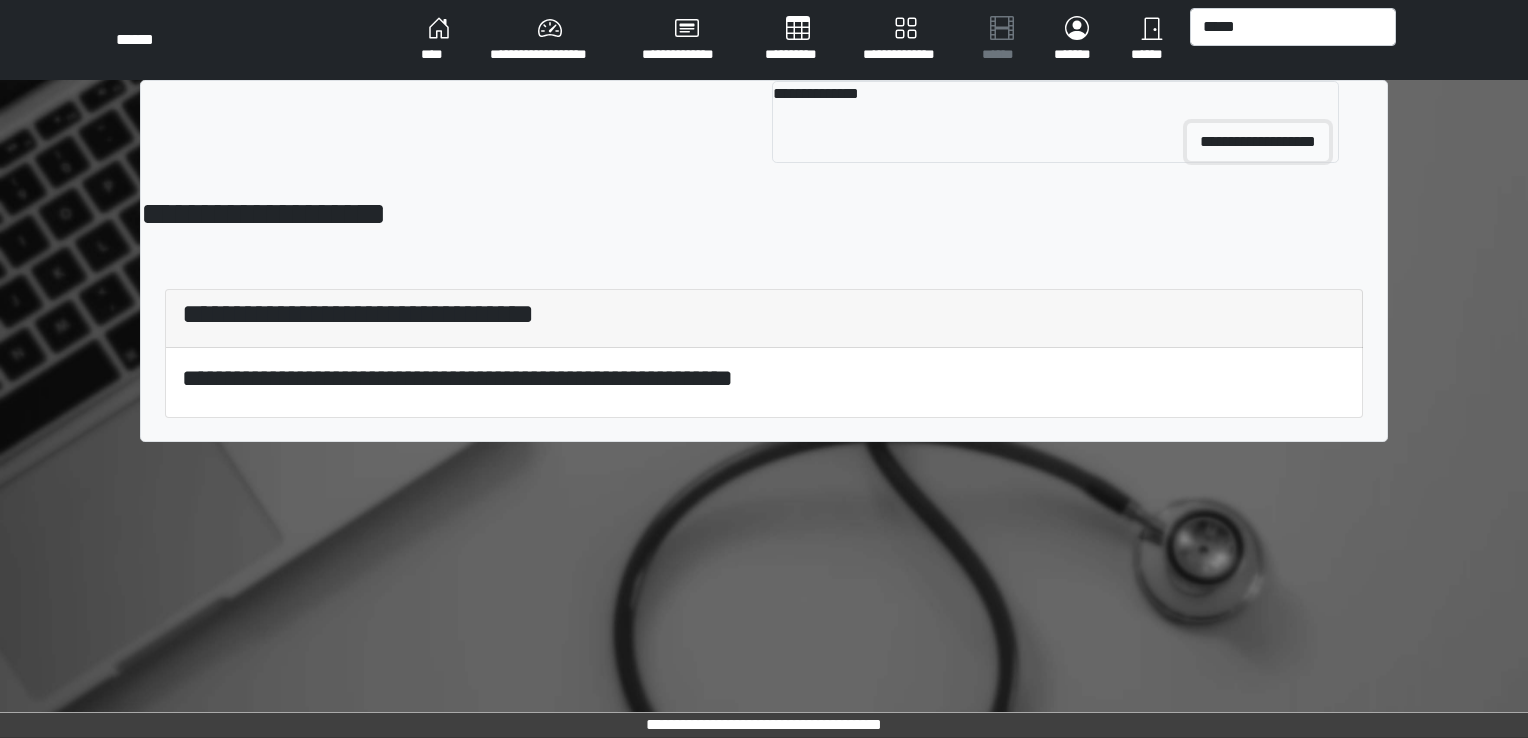 click on "**********" at bounding box center [1258, 142] 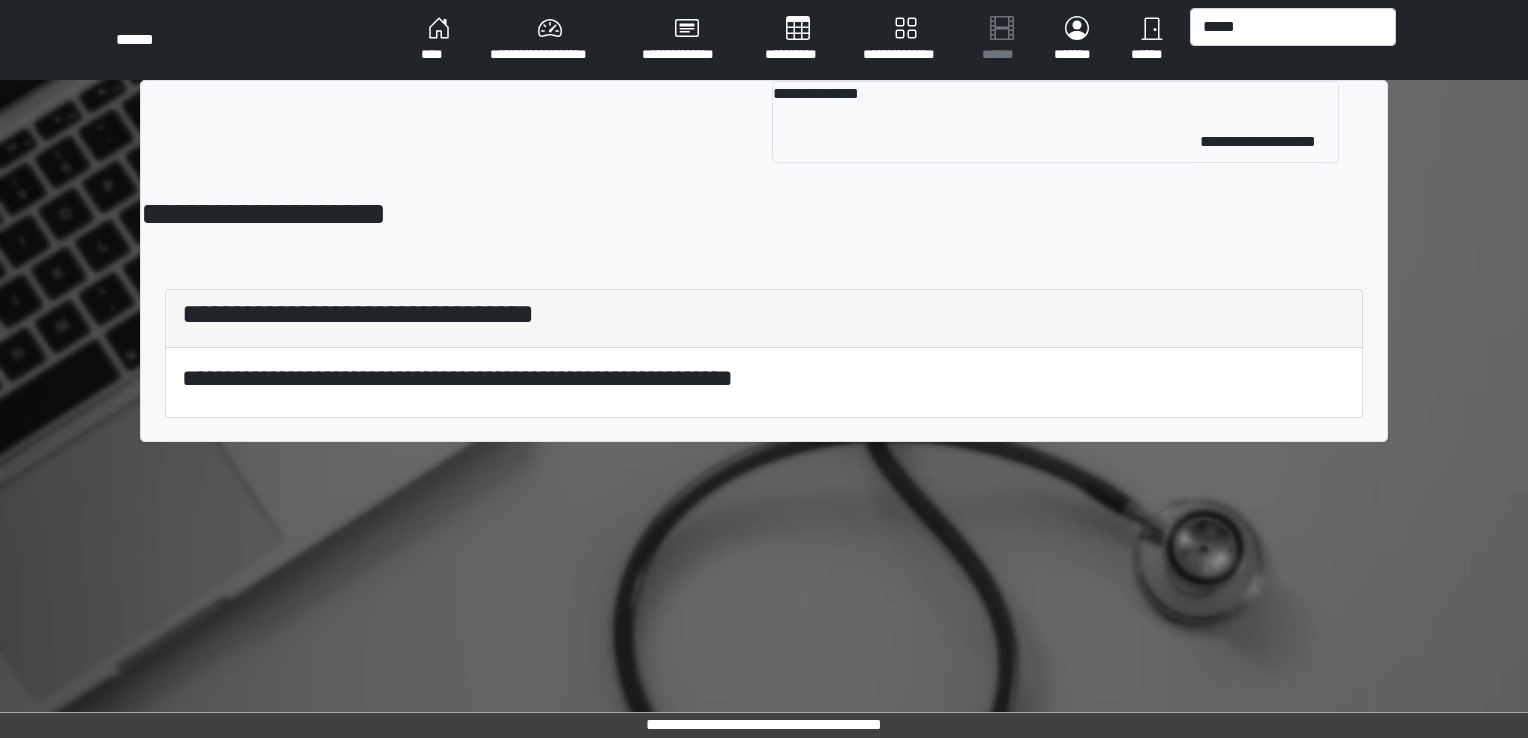 type 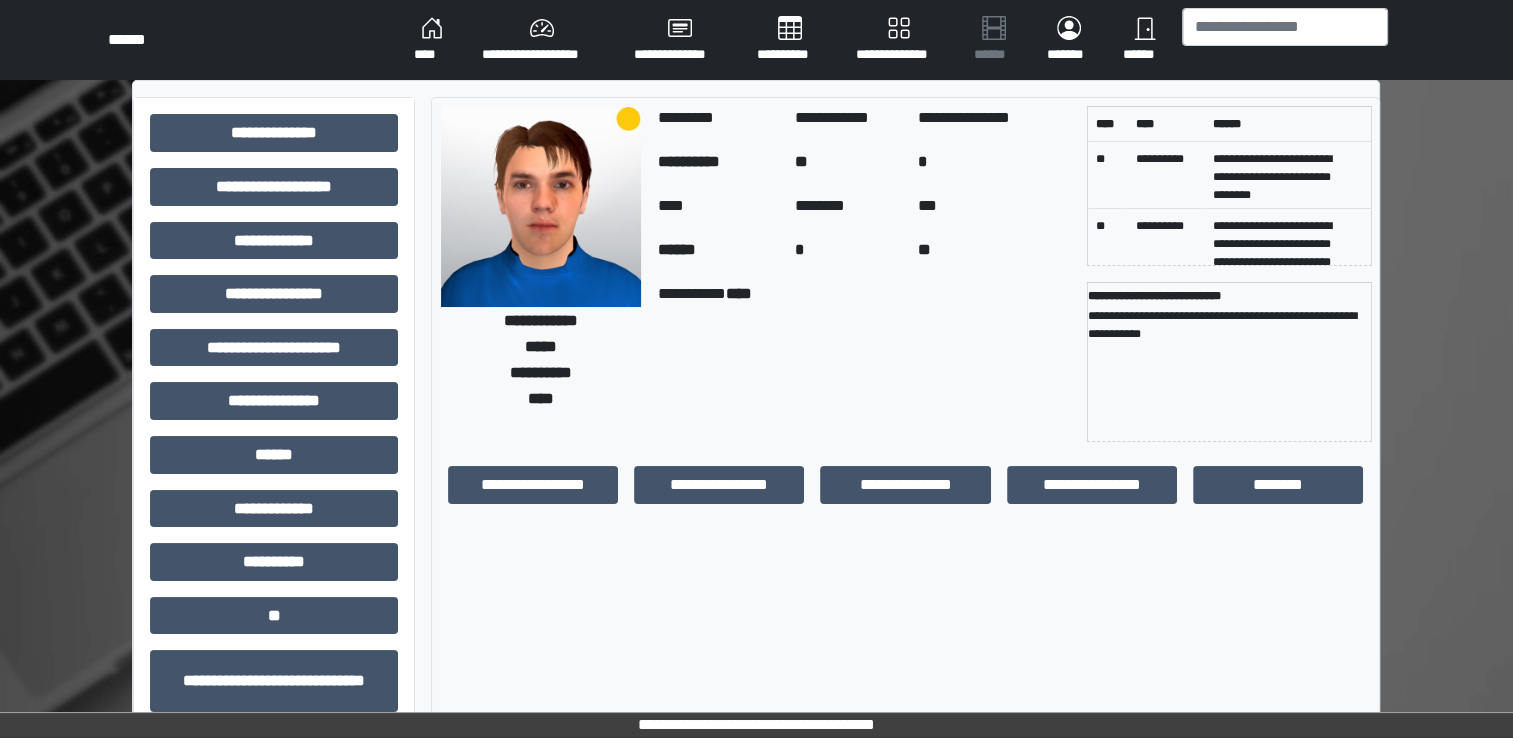 click on "**********" at bounding box center (533, 485) 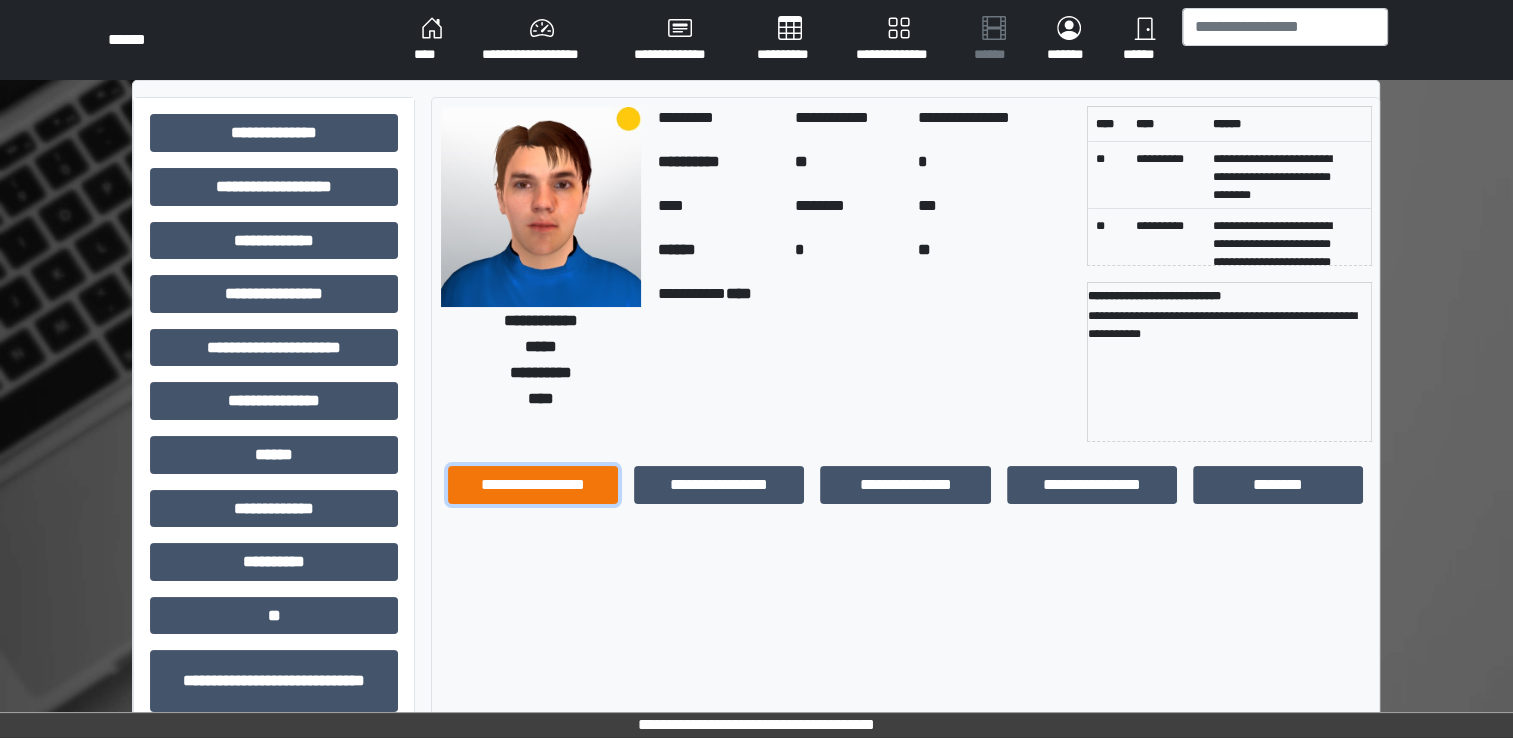 click on "**********" at bounding box center [533, 485] 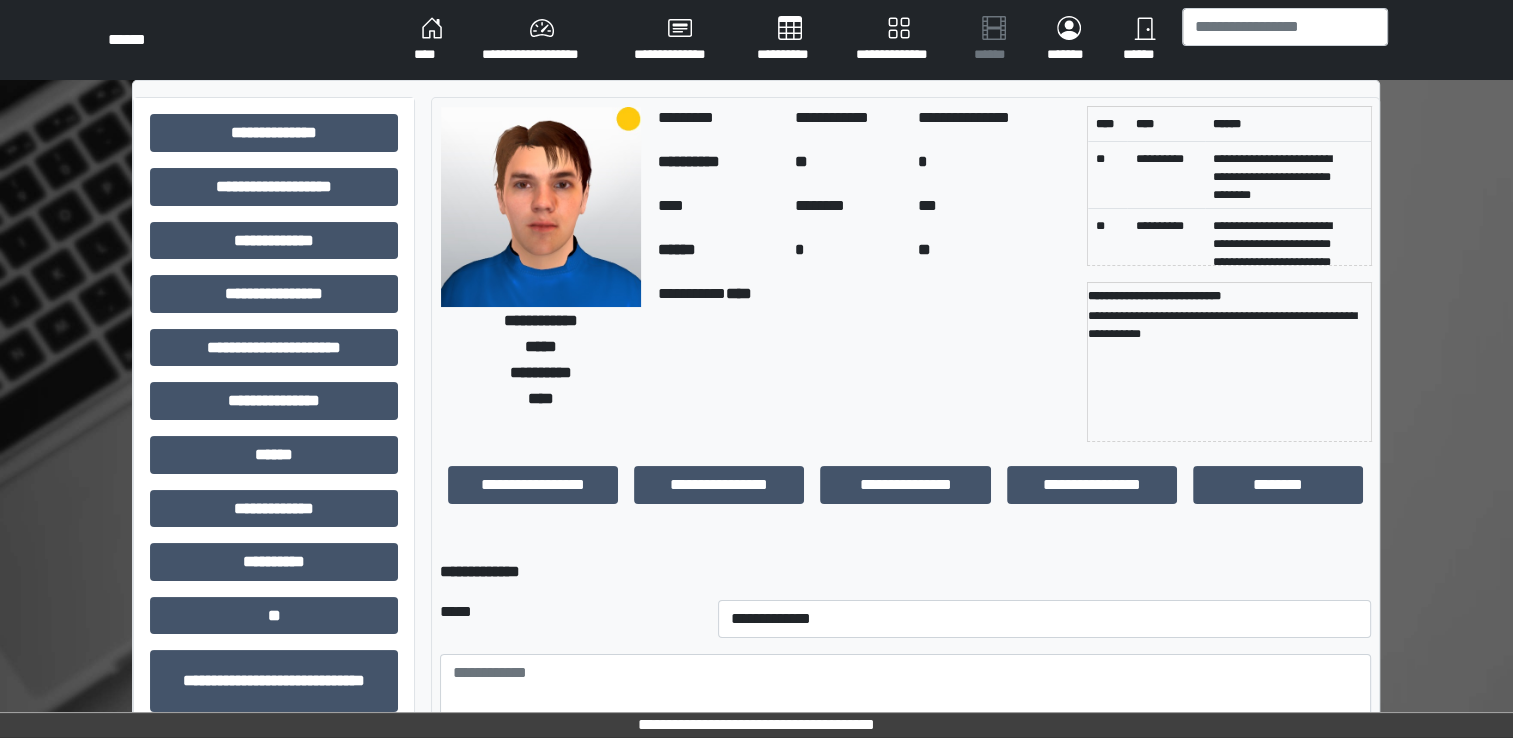click on "**********" at bounding box center [1045, 619] 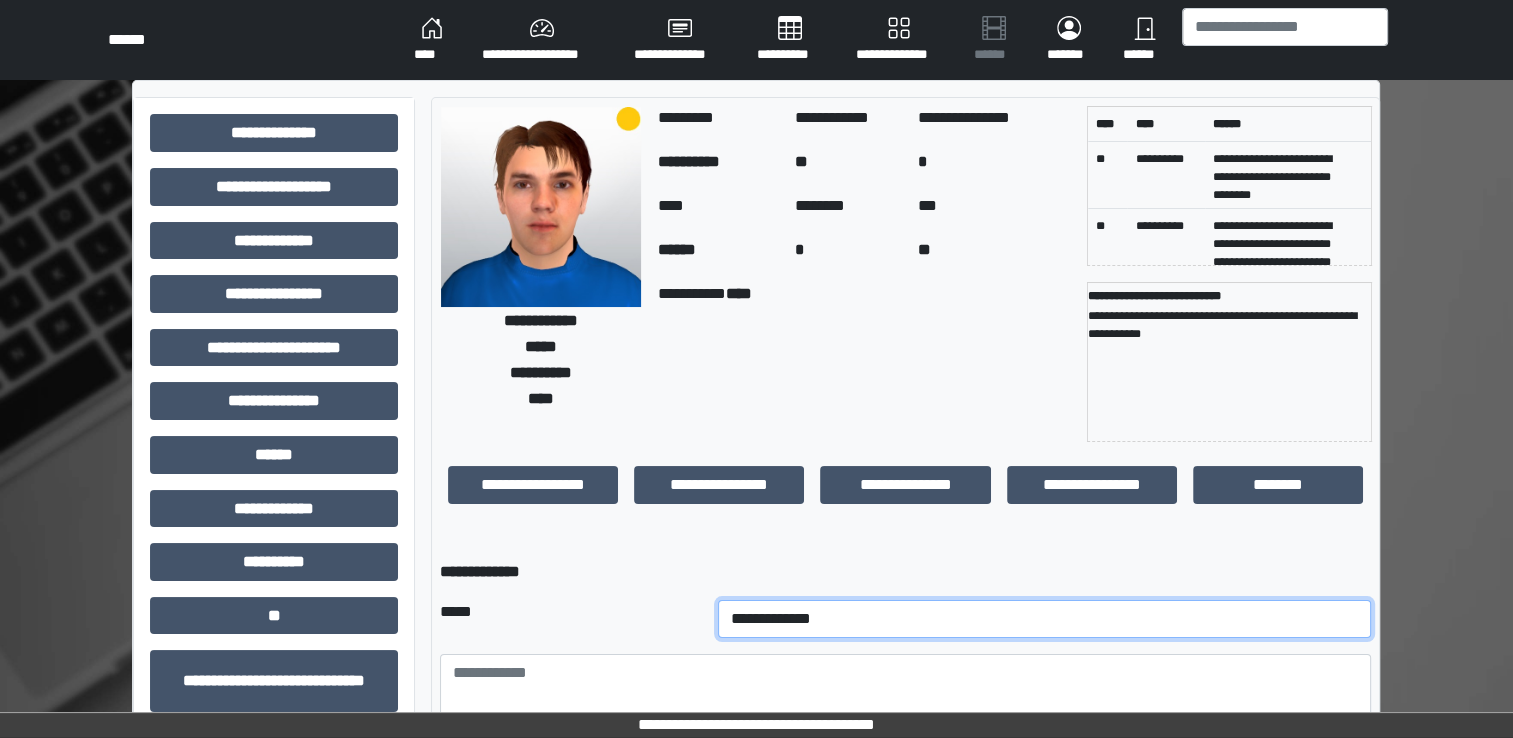 drag, startPoint x: 592, startPoint y: 624, endPoint x: 601, endPoint y: 615, distance: 12.727922 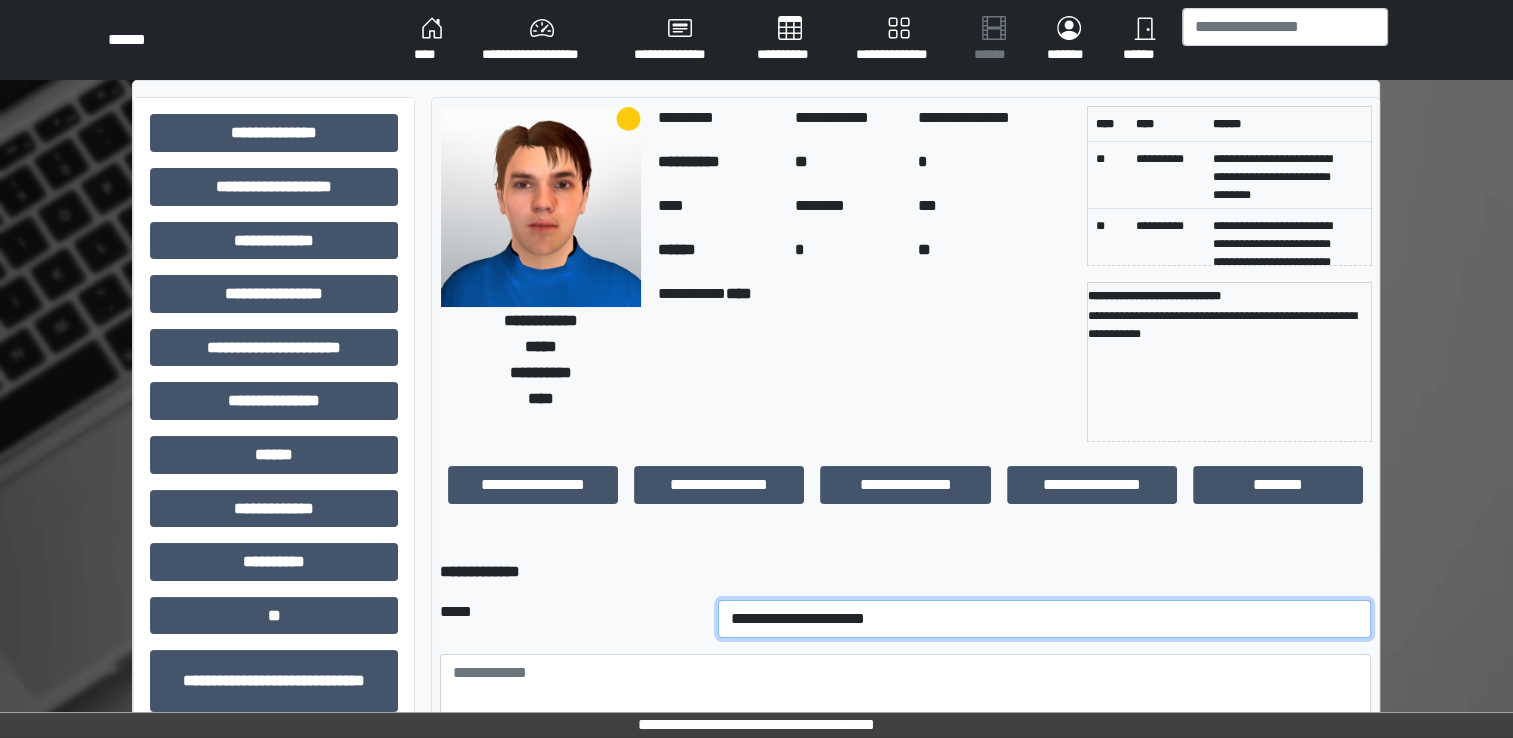 click on "**********" at bounding box center [1045, 619] 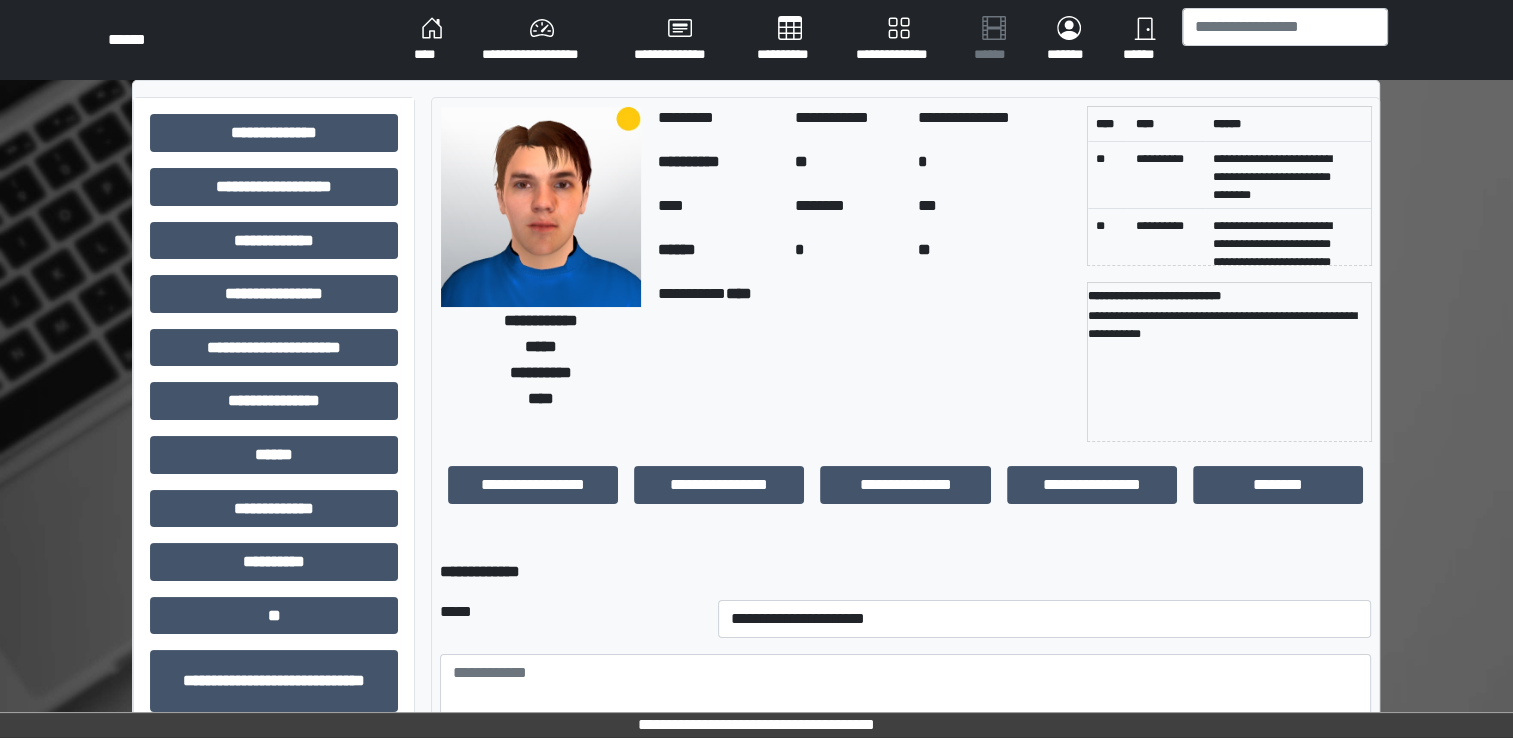 click on "**********" at bounding box center (905, 572) 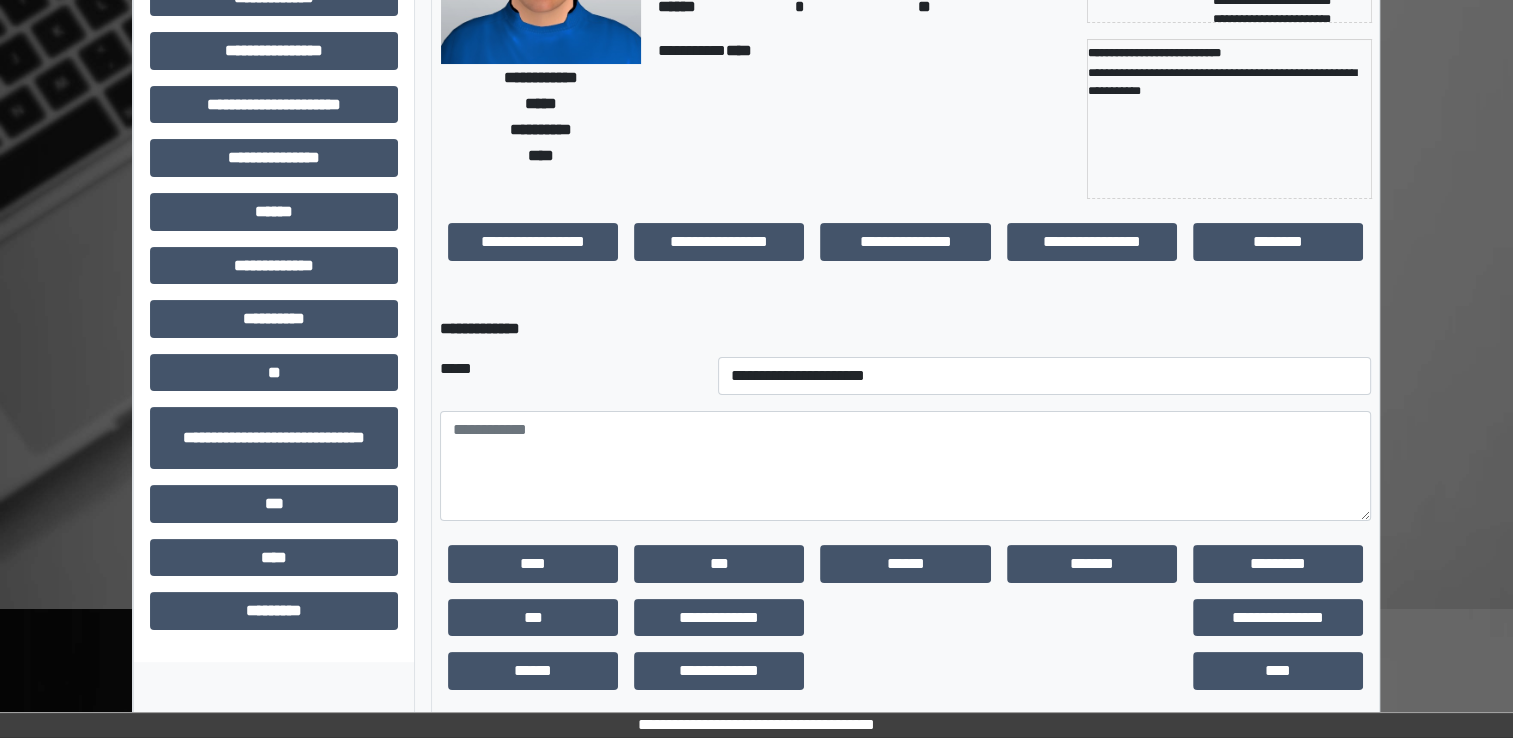 scroll, scrollTop: 259, scrollLeft: 0, axis: vertical 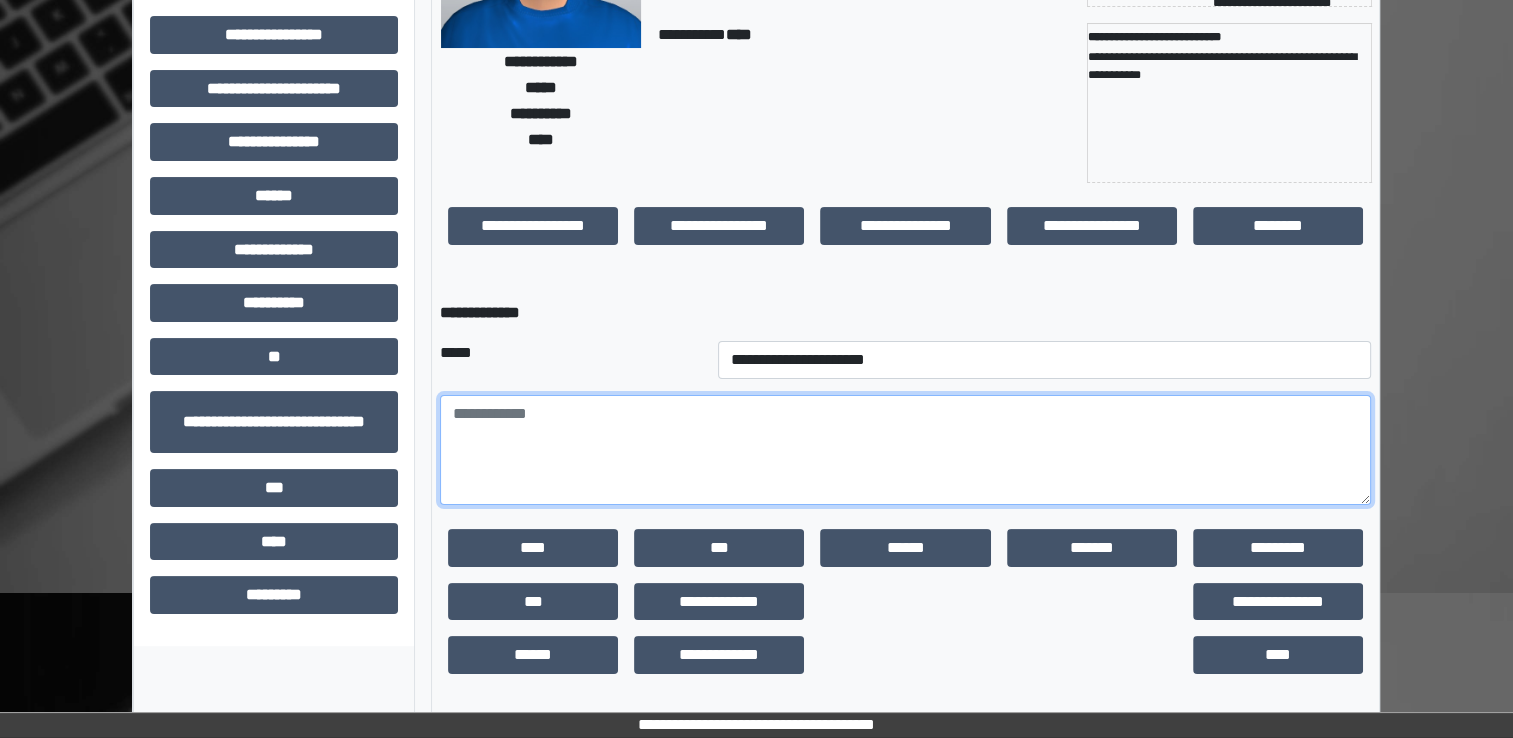 click at bounding box center (905, 450) 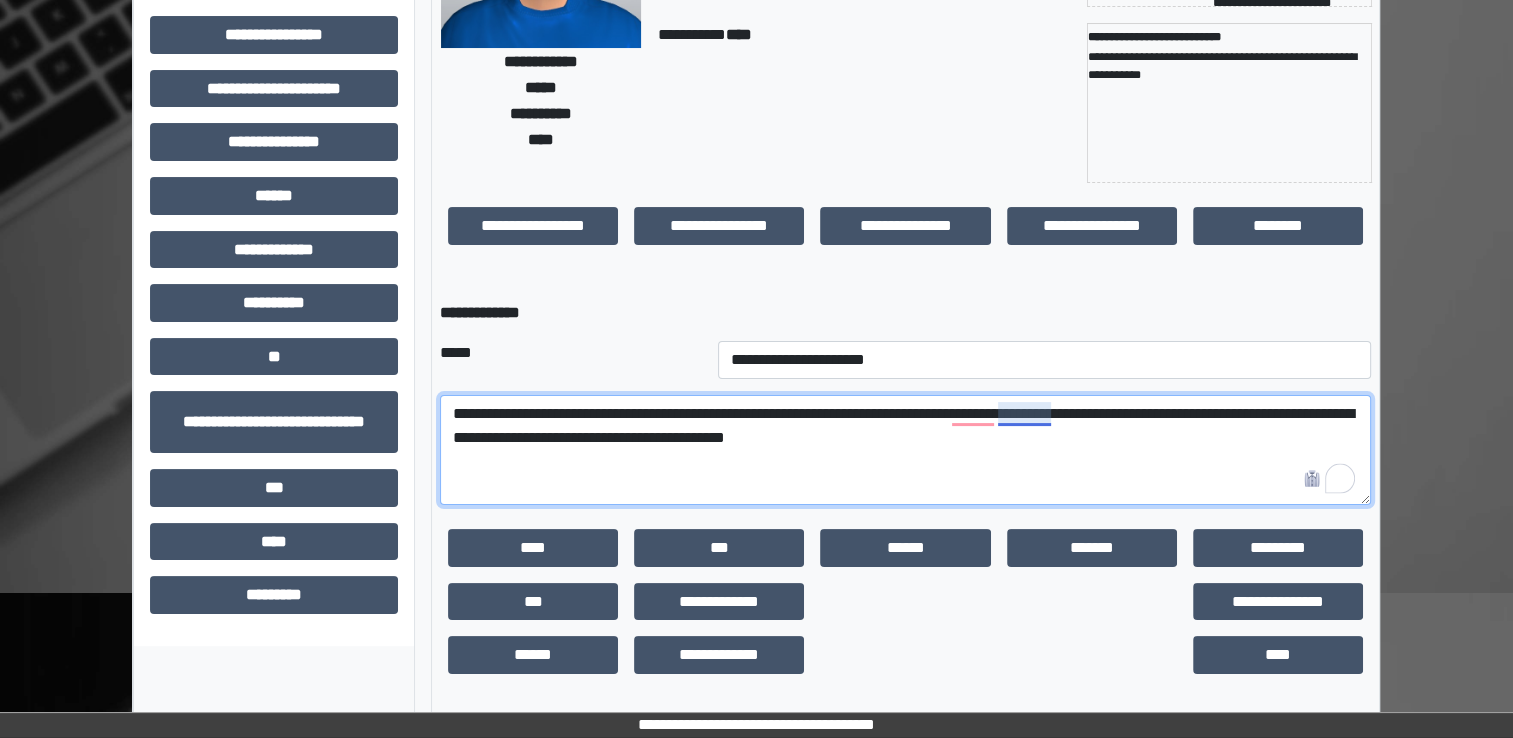 click on "**********" at bounding box center (905, 450) 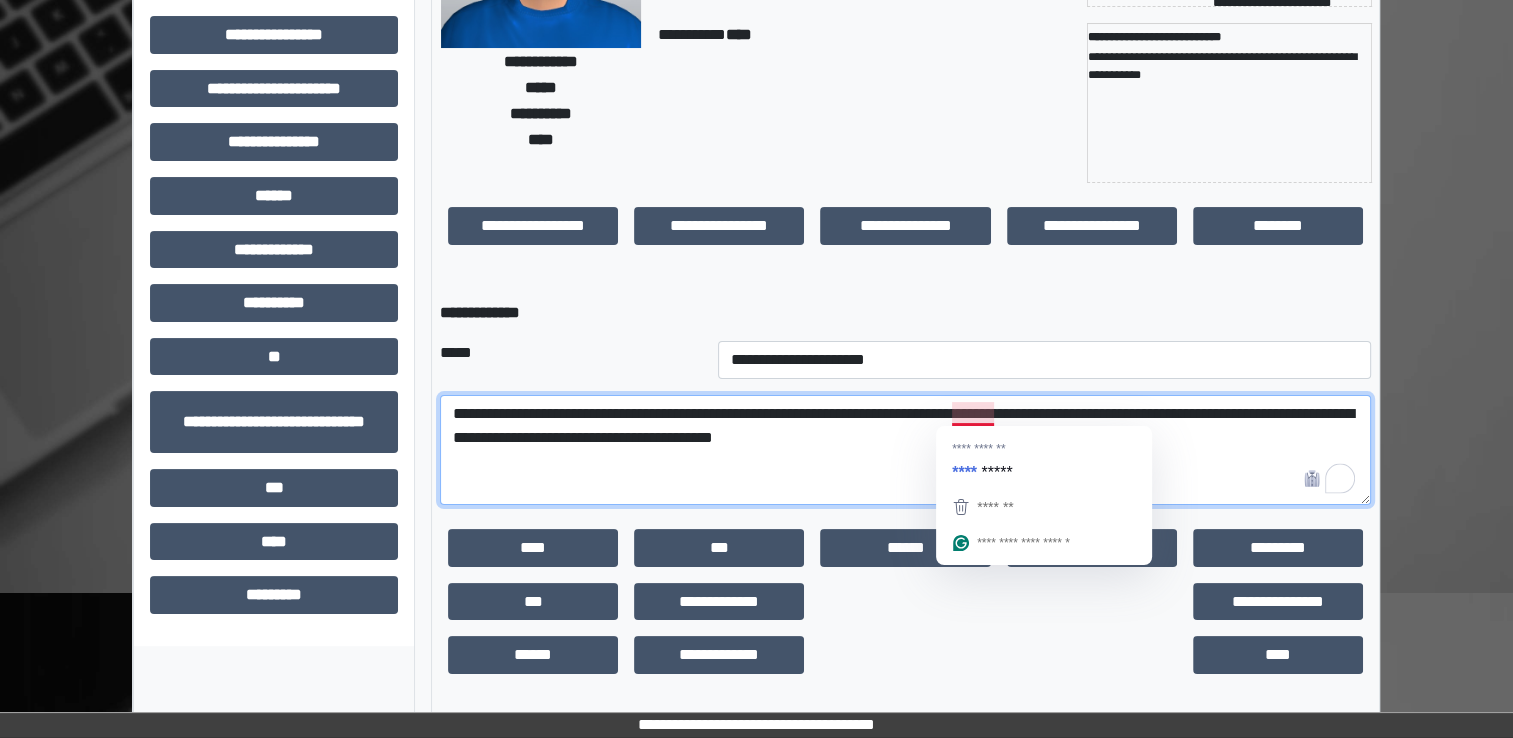 click on "**********" at bounding box center (905, 450) 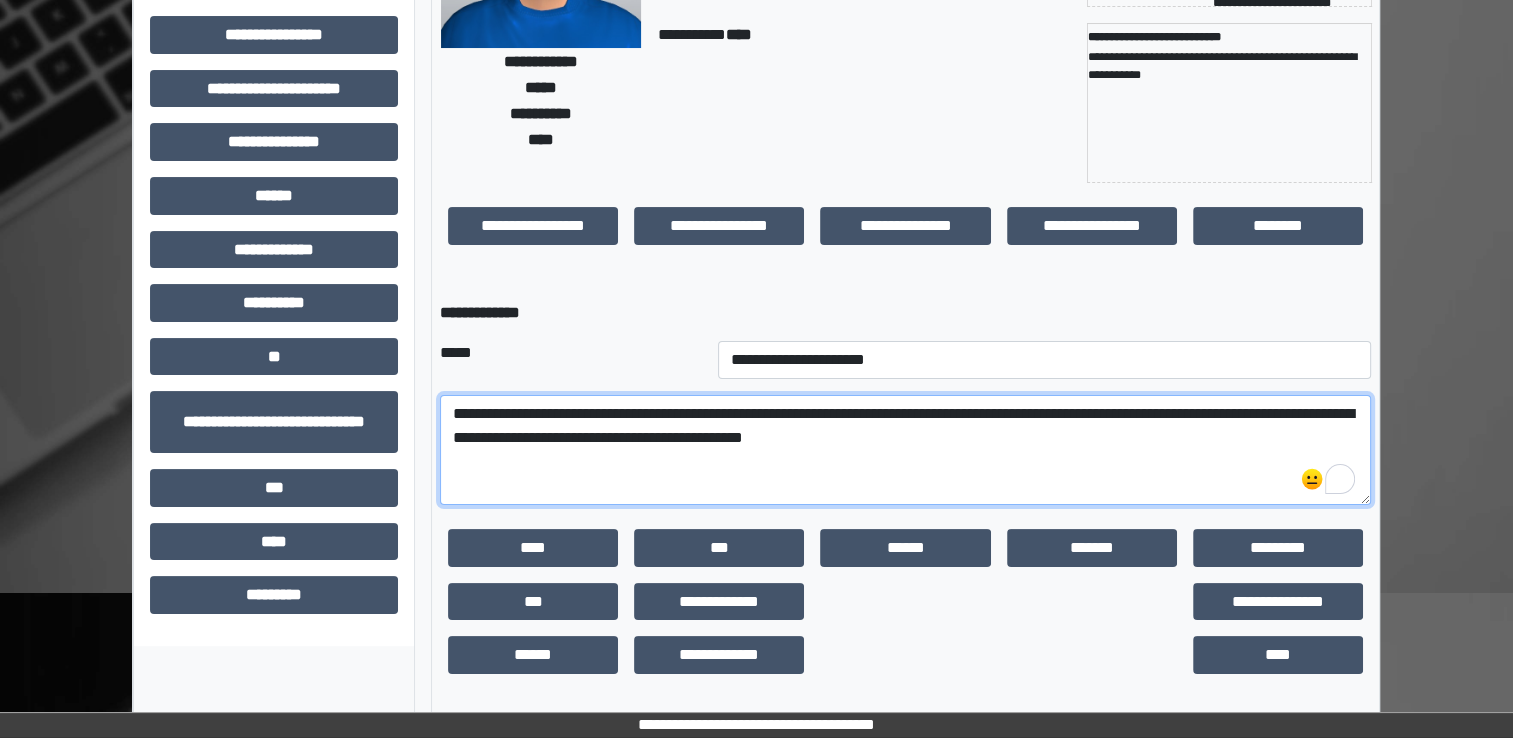 click on "**********" at bounding box center (905, 450) 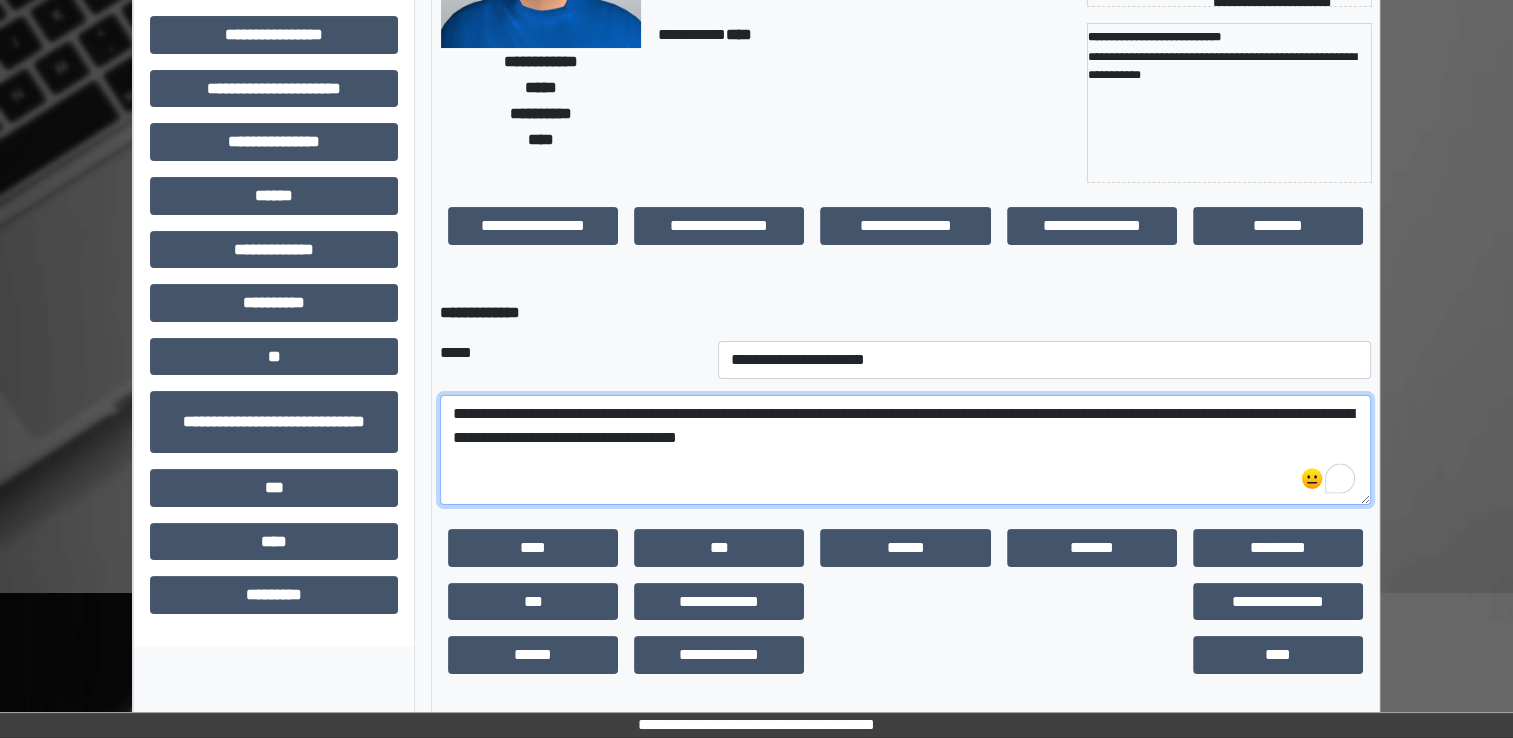 click on "**********" at bounding box center (905, 450) 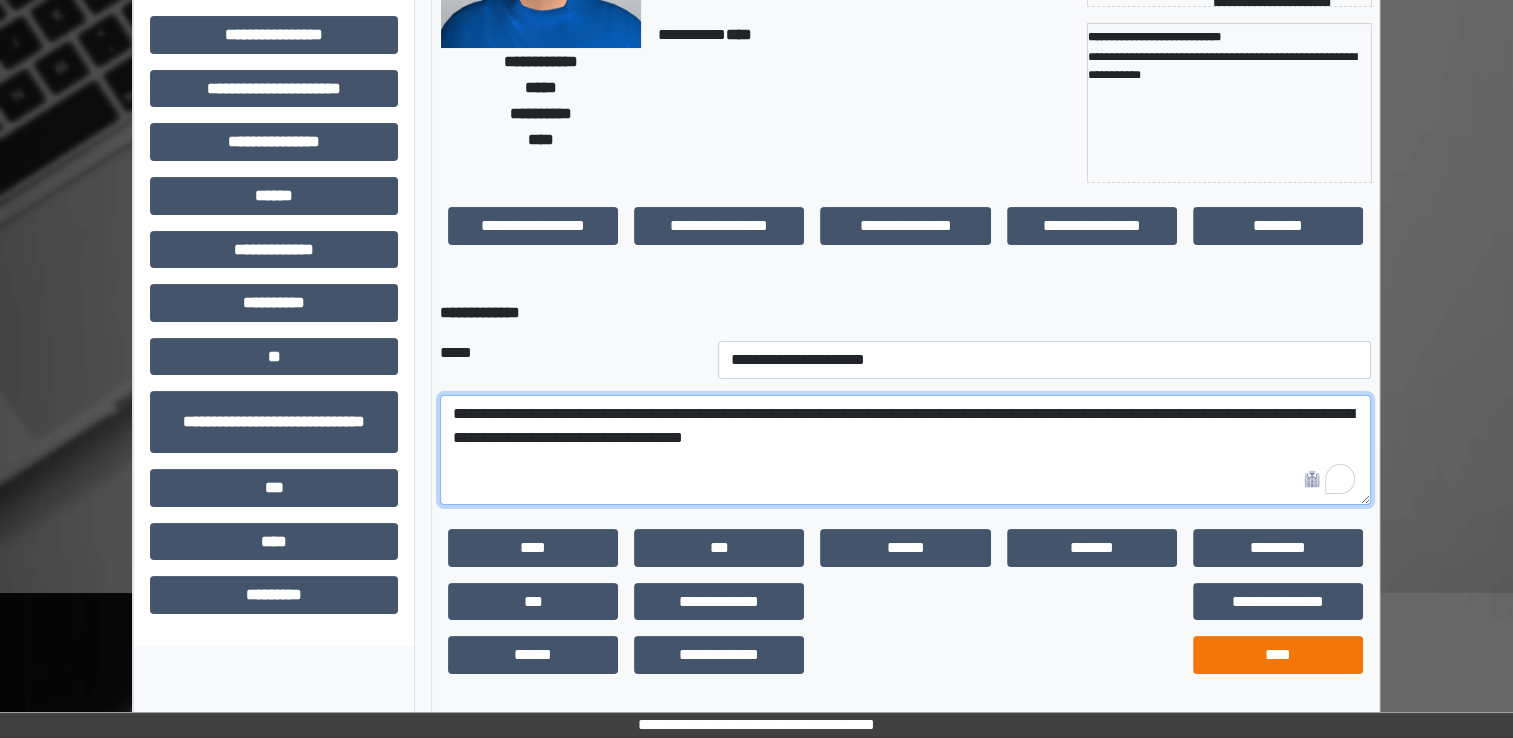 type on "**********" 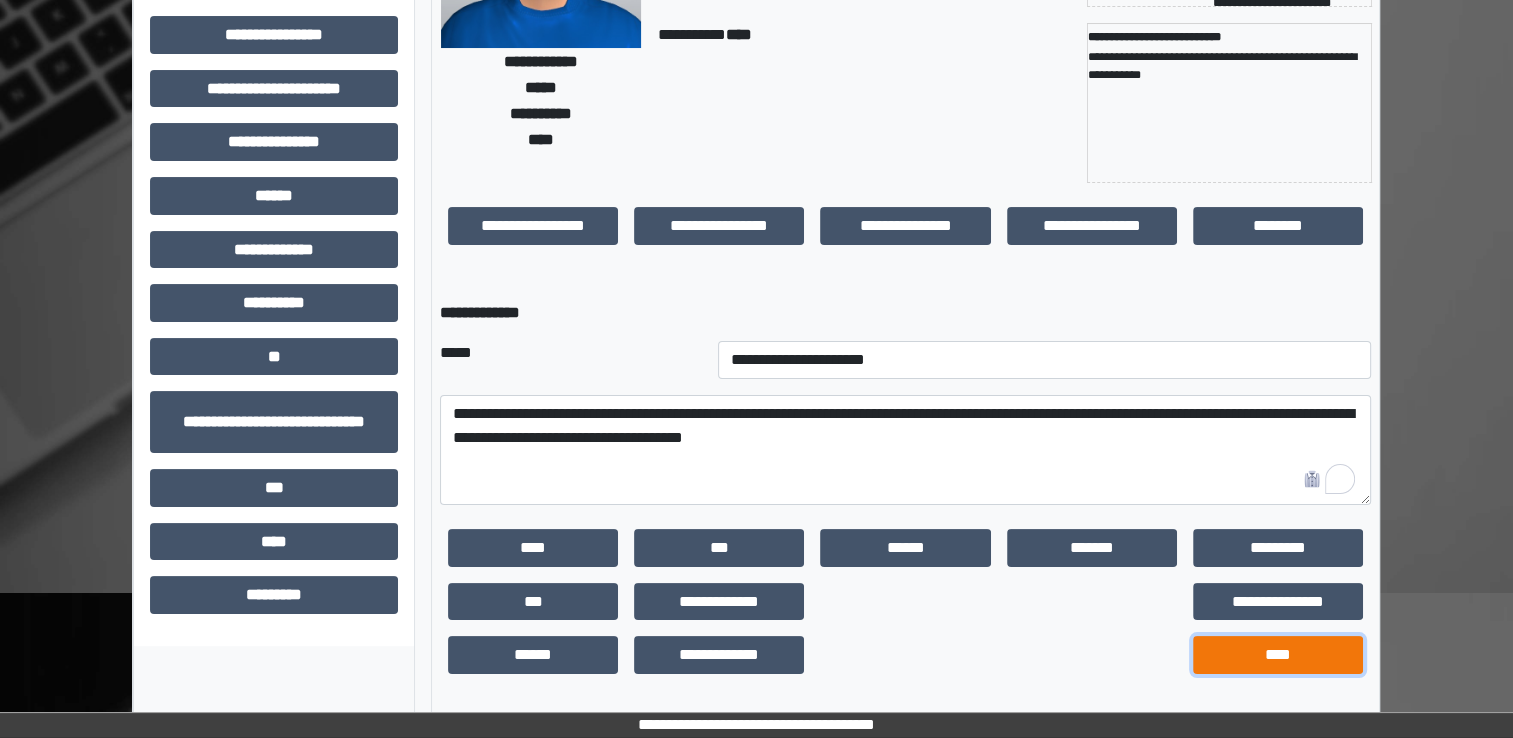 click on "****" at bounding box center [1278, 655] 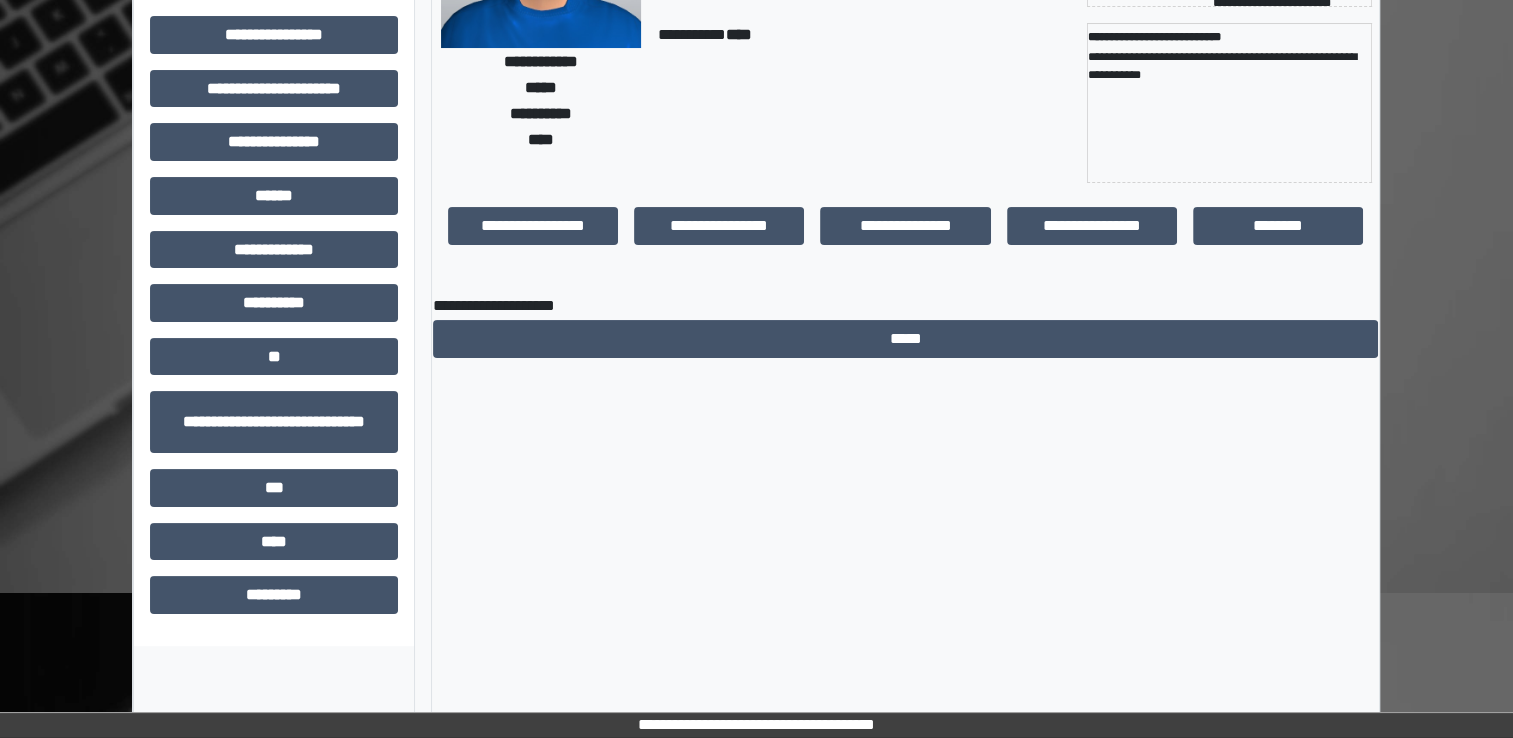 scroll, scrollTop: 184, scrollLeft: 0, axis: vertical 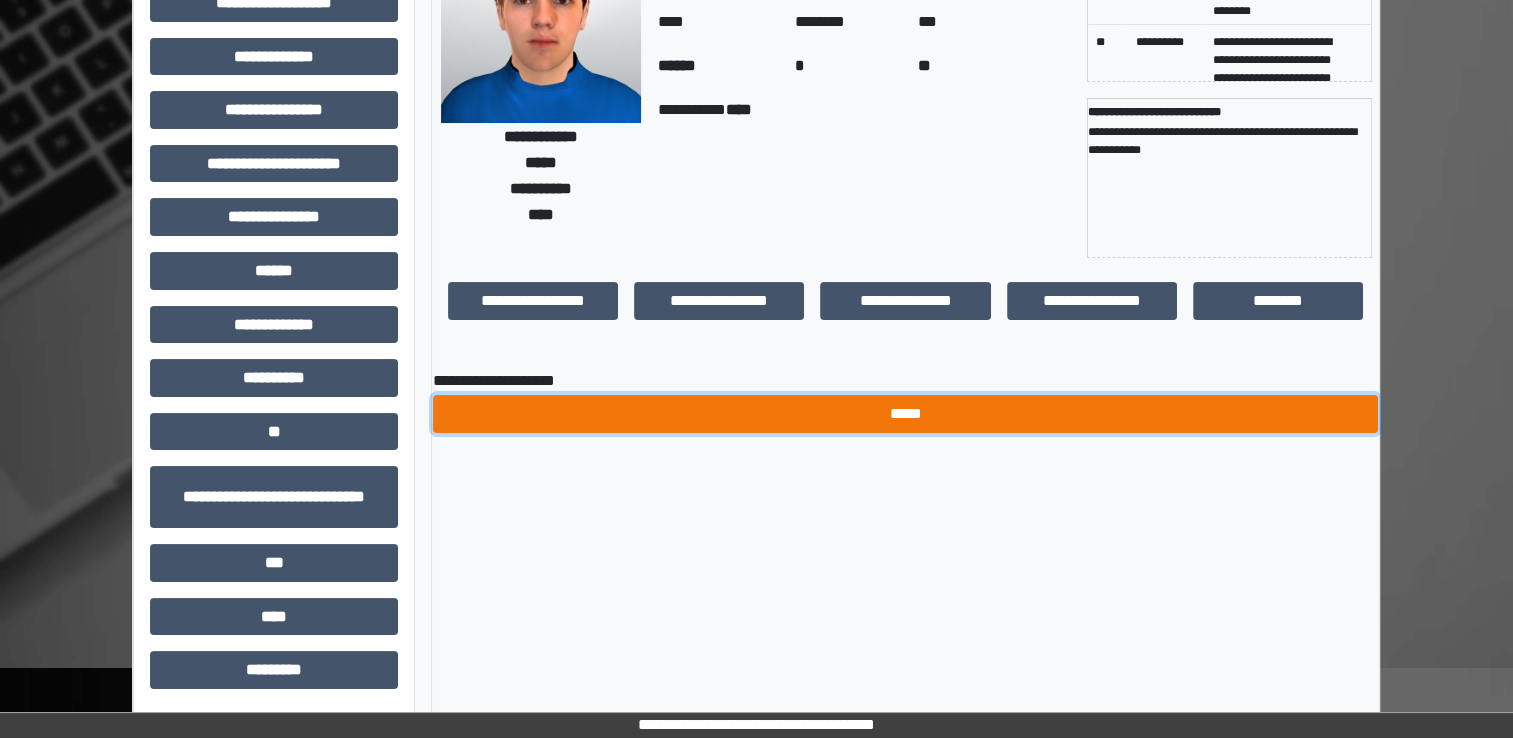 click on "*****" at bounding box center [905, 414] 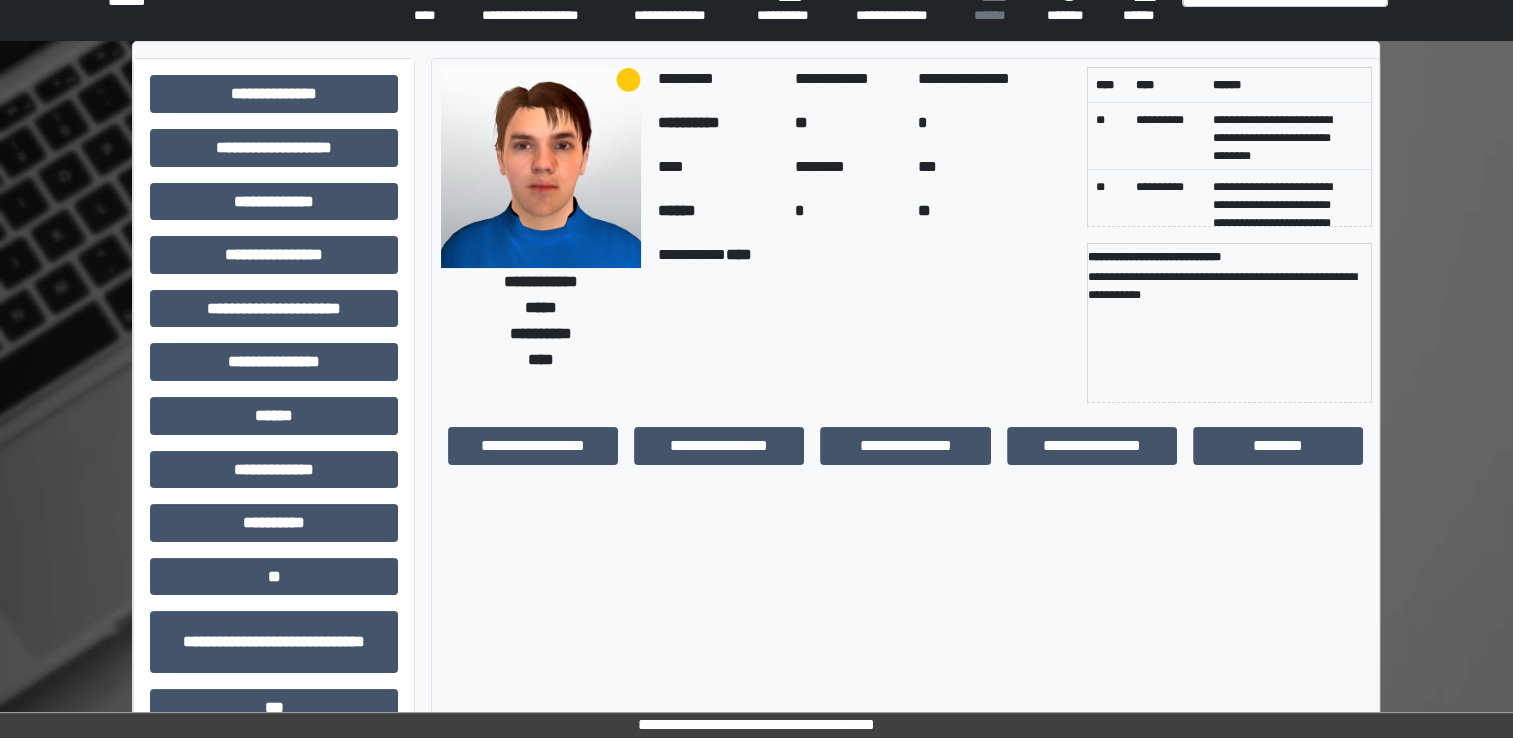 scroll, scrollTop: 0, scrollLeft: 0, axis: both 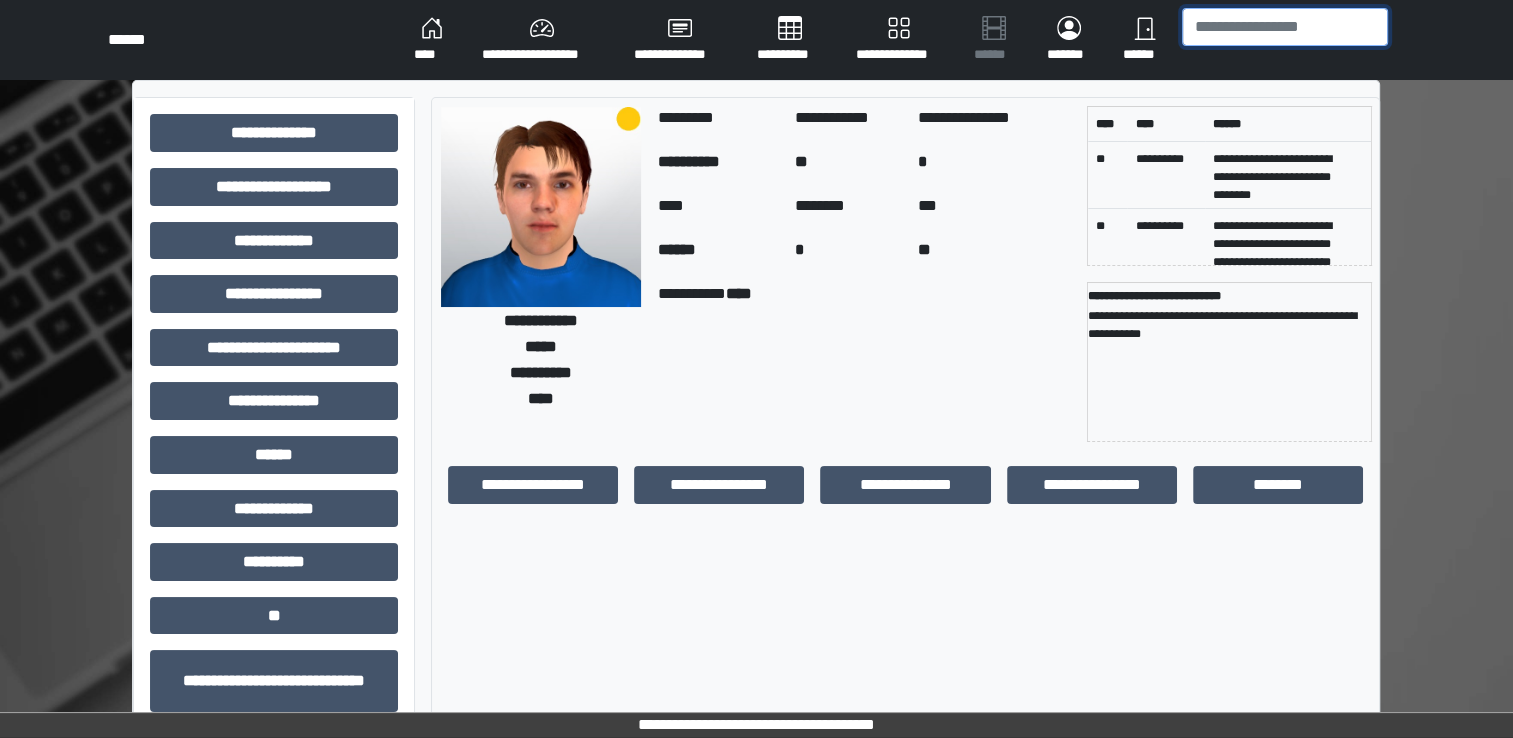 click at bounding box center (1285, 27) 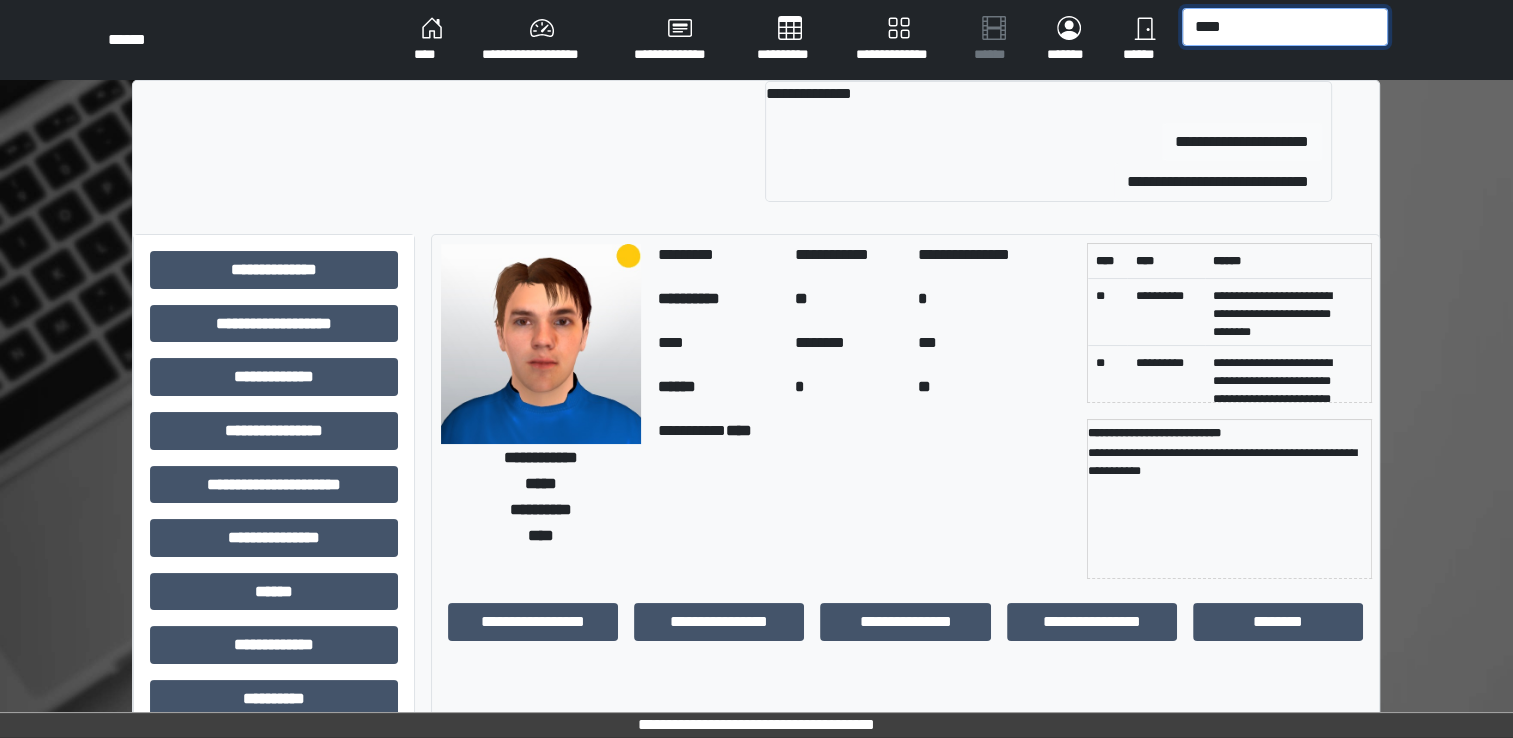 type on "****" 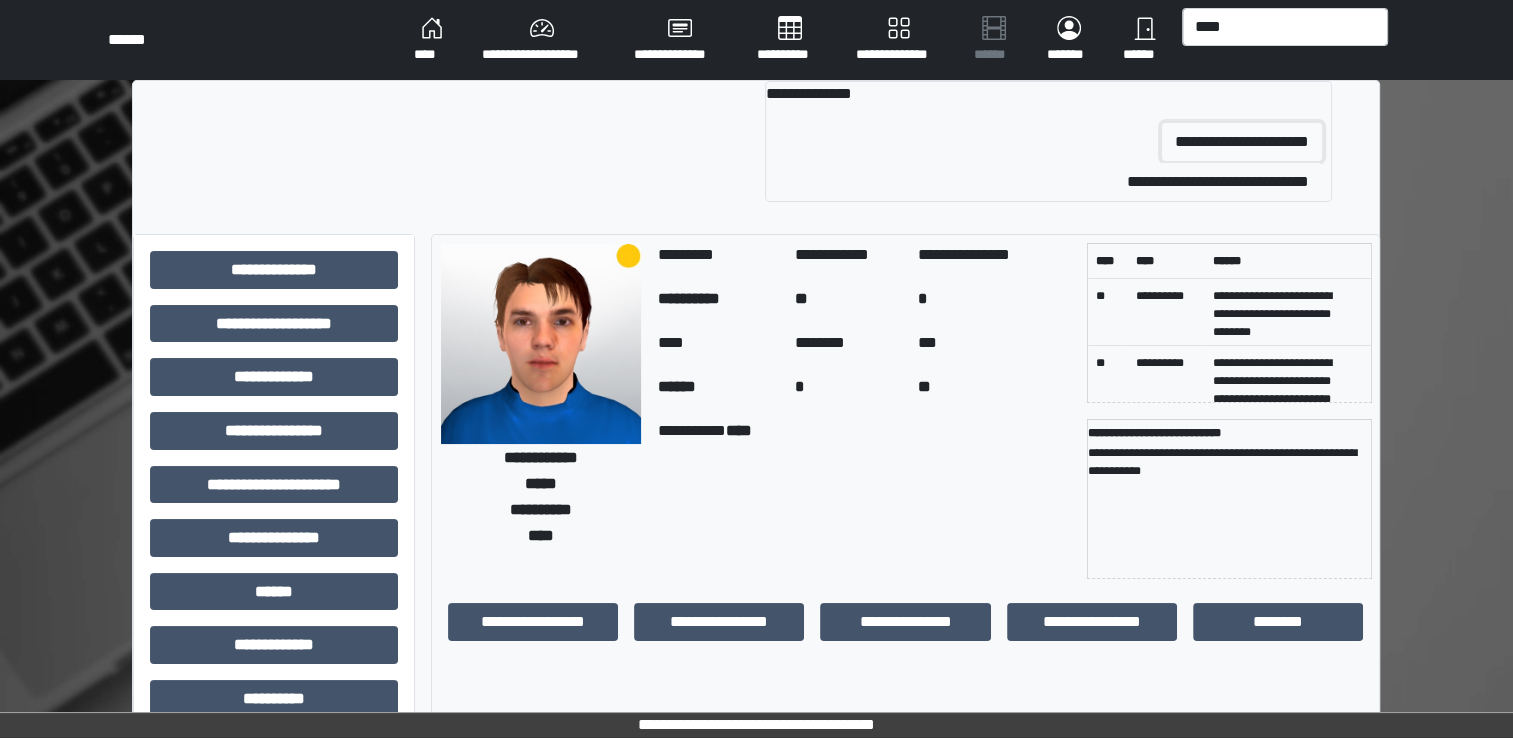 click on "**********" at bounding box center [1242, 142] 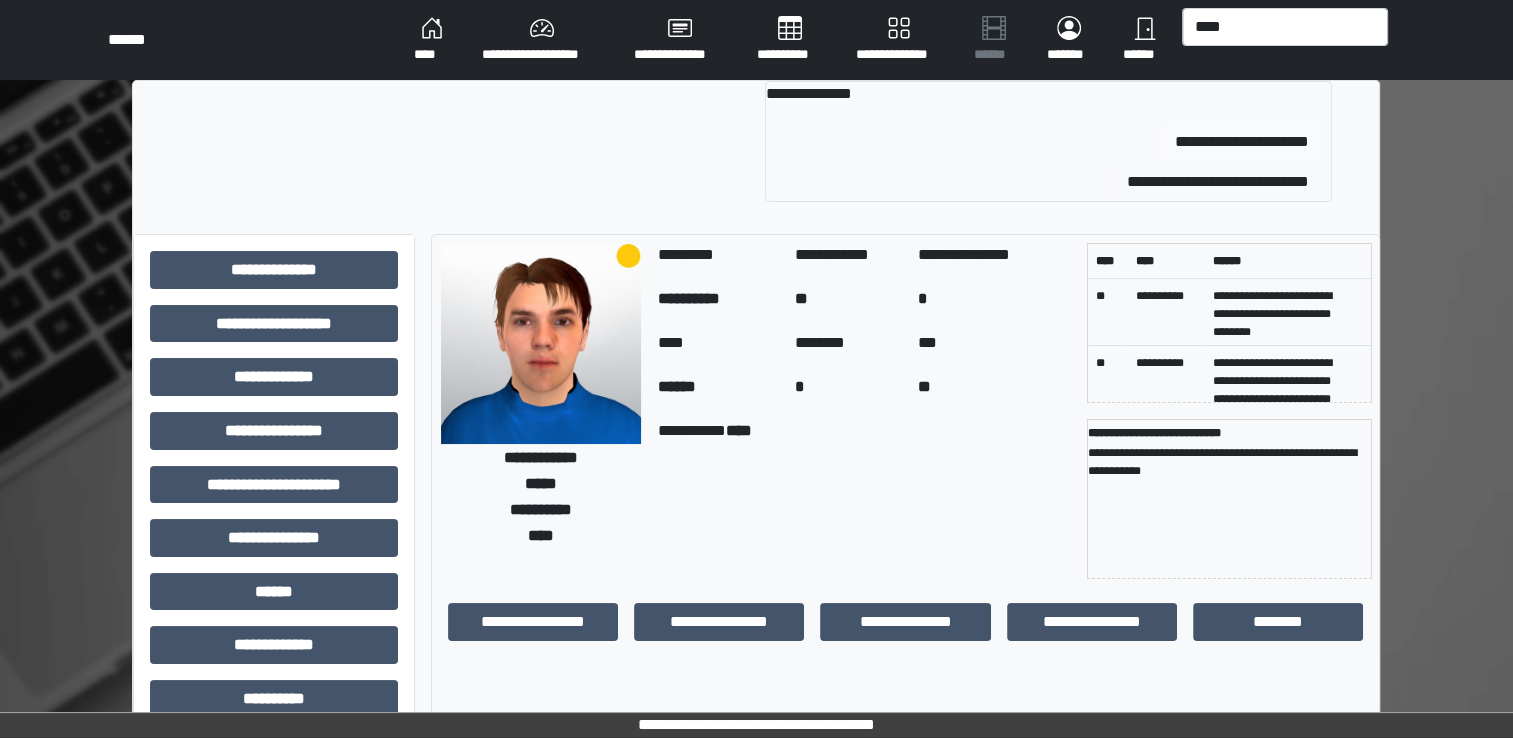 type 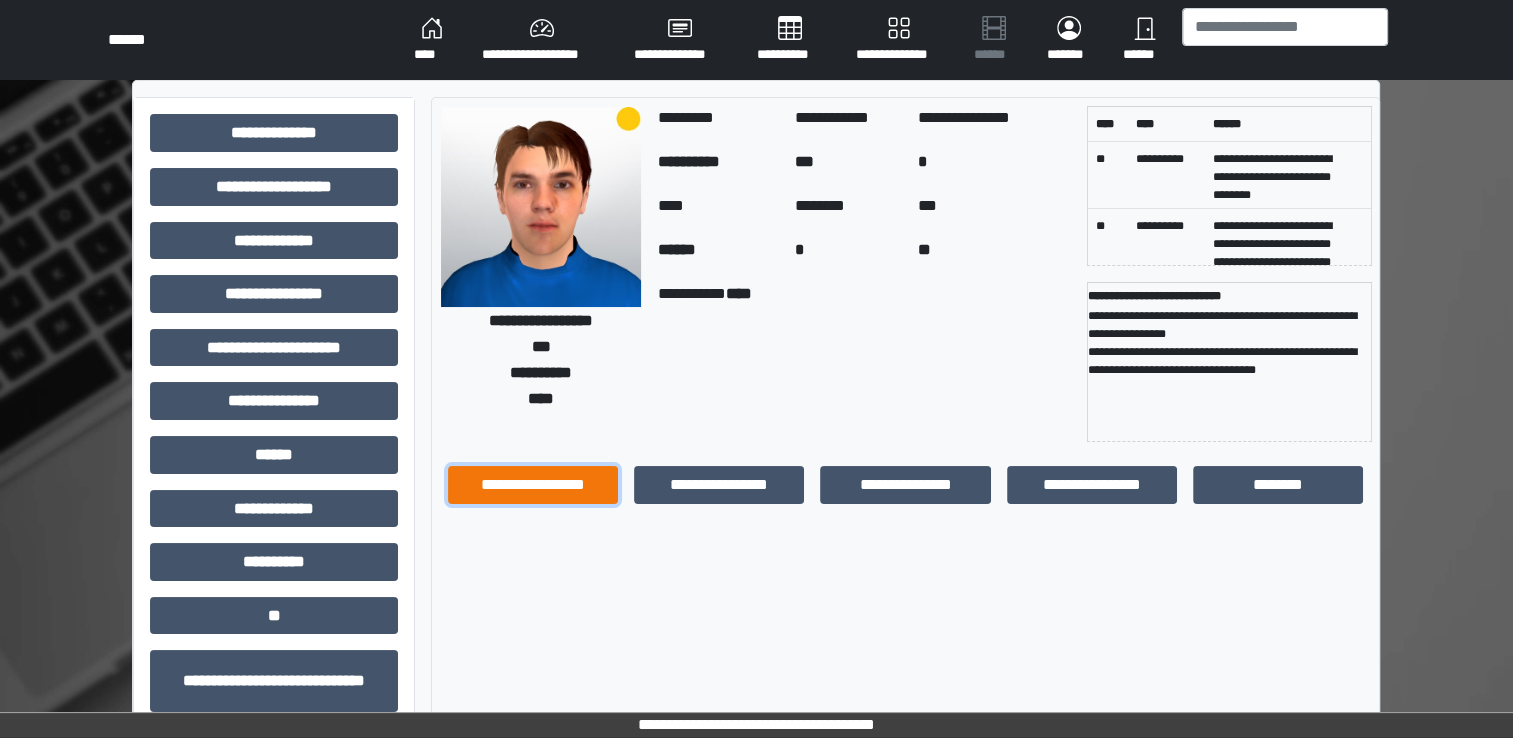 click on "**********" at bounding box center [533, 485] 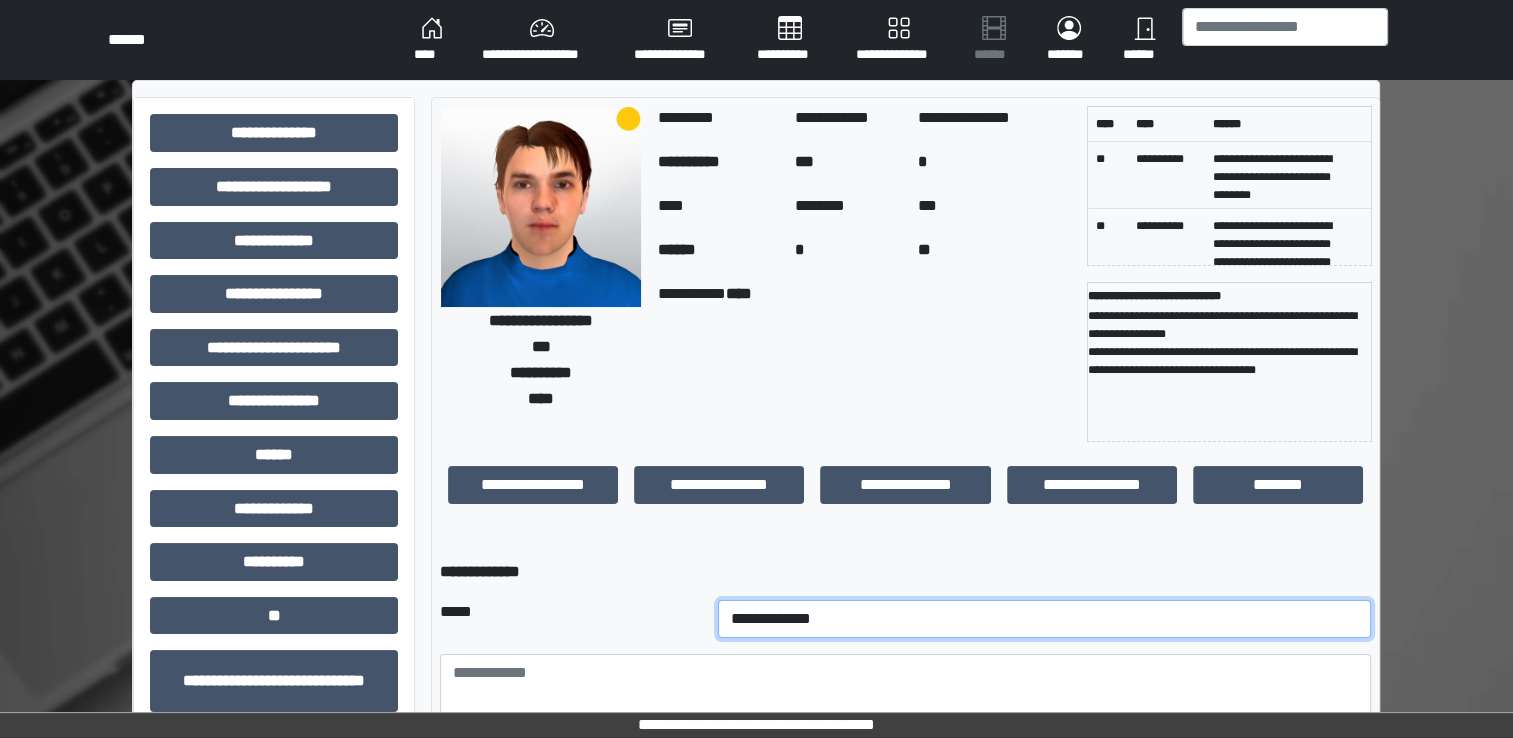 click on "**********" at bounding box center [1045, 619] 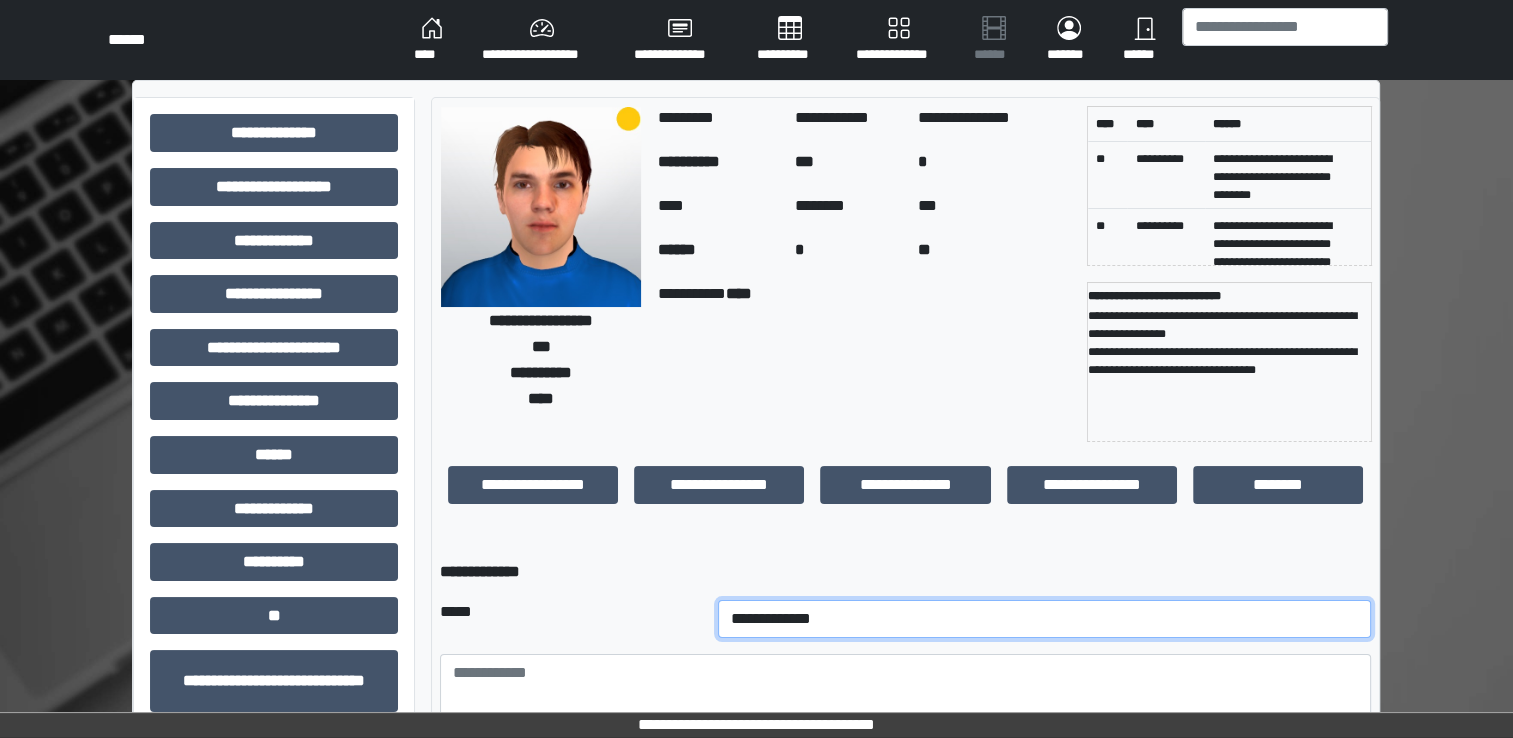 click on "**********" at bounding box center [1045, 619] 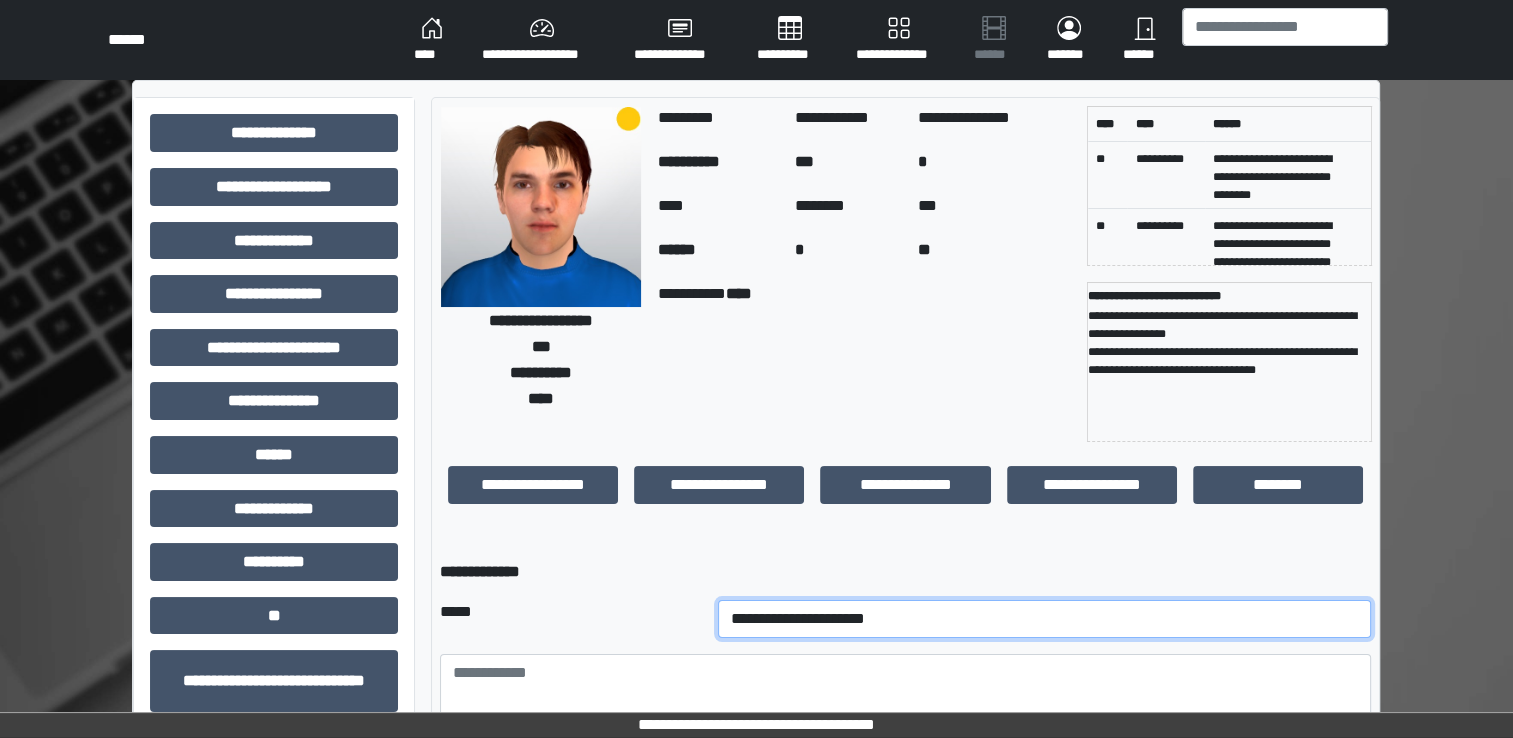 click on "**********" at bounding box center (1045, 619) 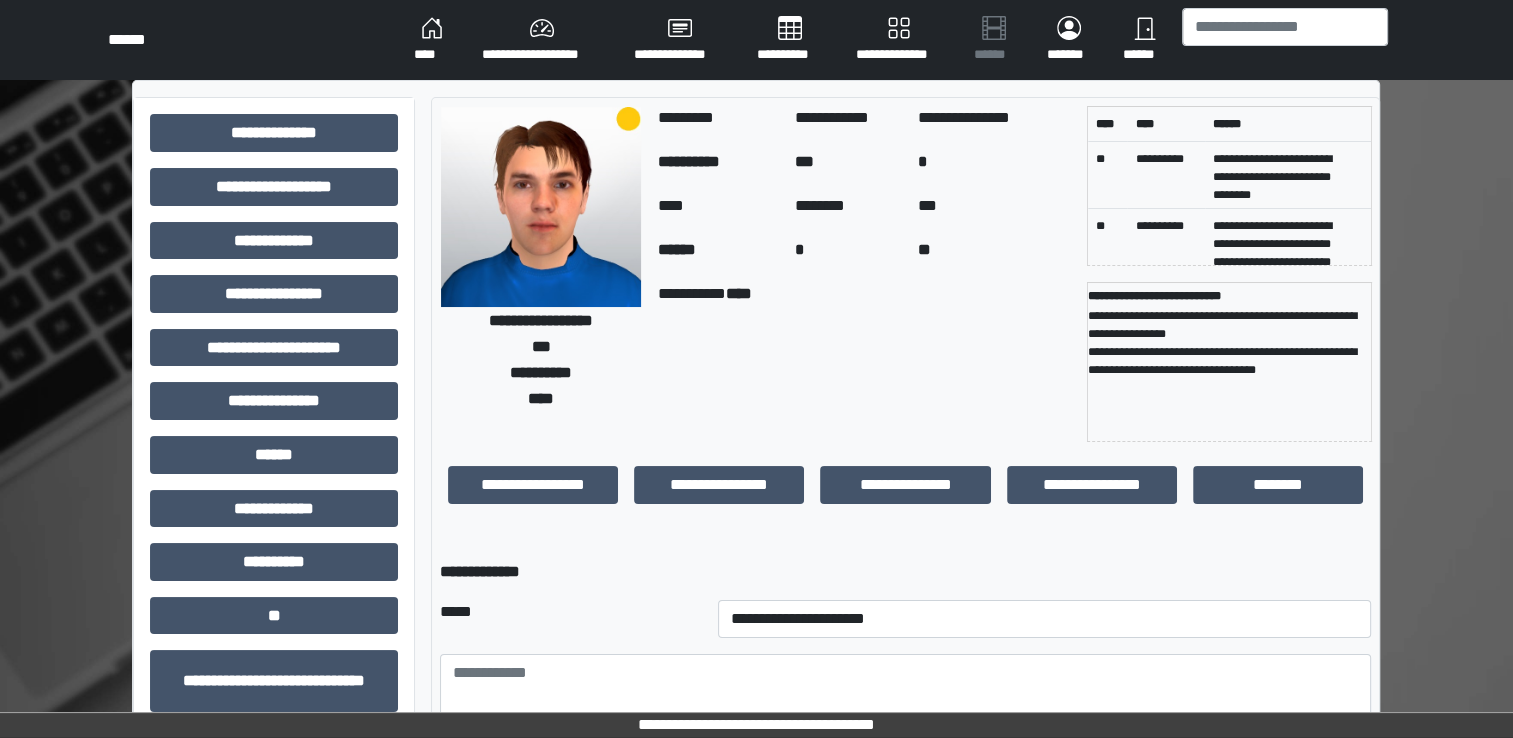click on "**********" at bounding box center (905, 758) 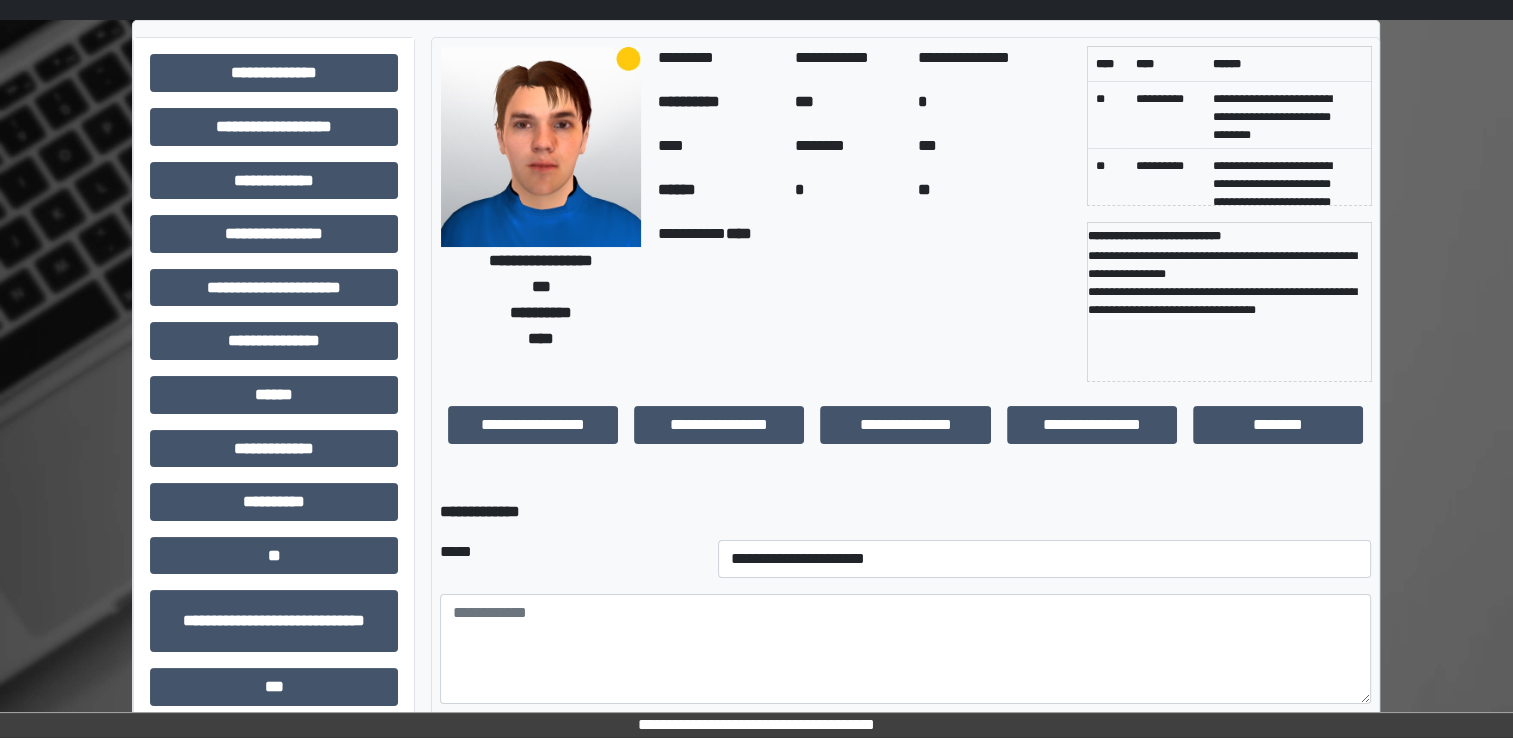scroll, scrollTop: 100, scrollLeft: 0, axis: vertical 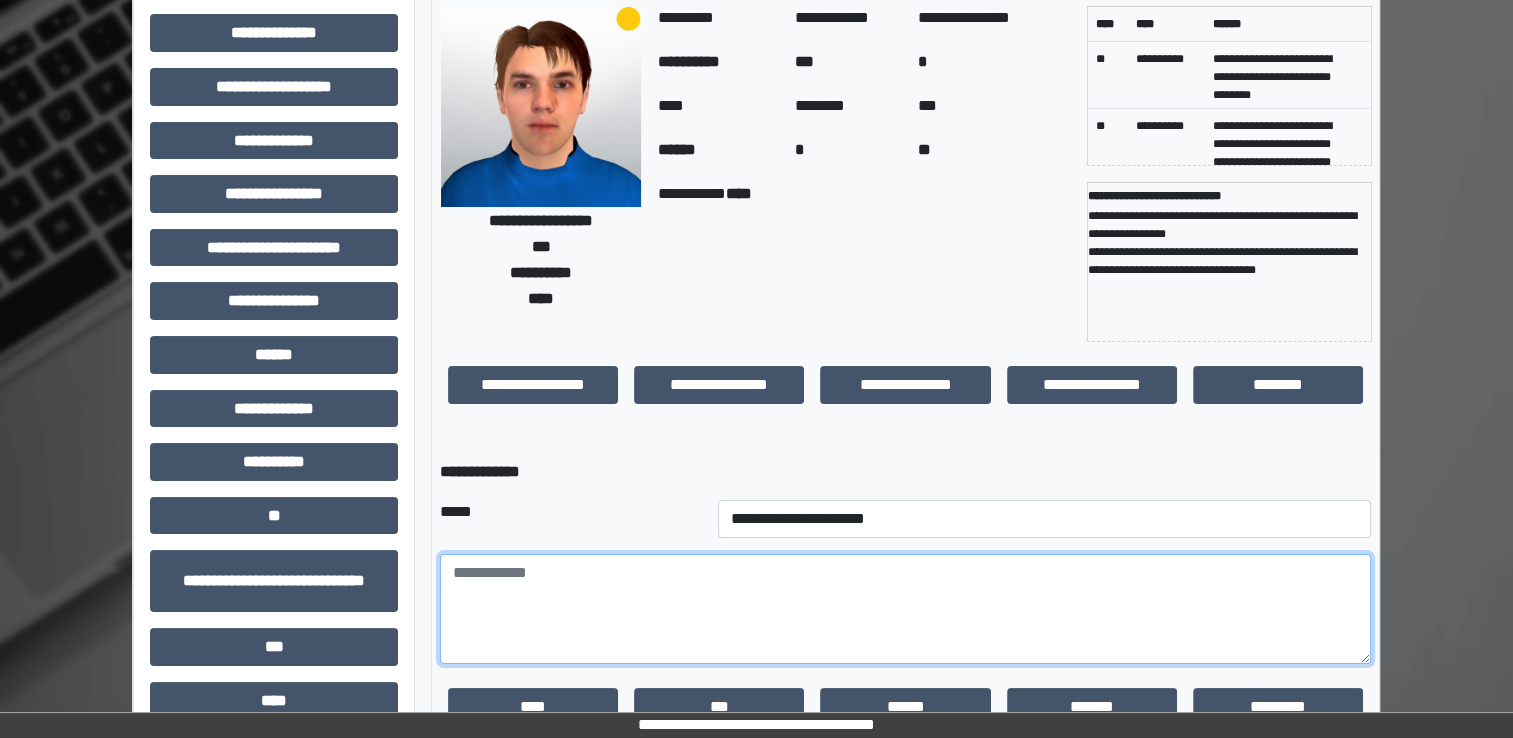 click at bounding box center [905, 609] 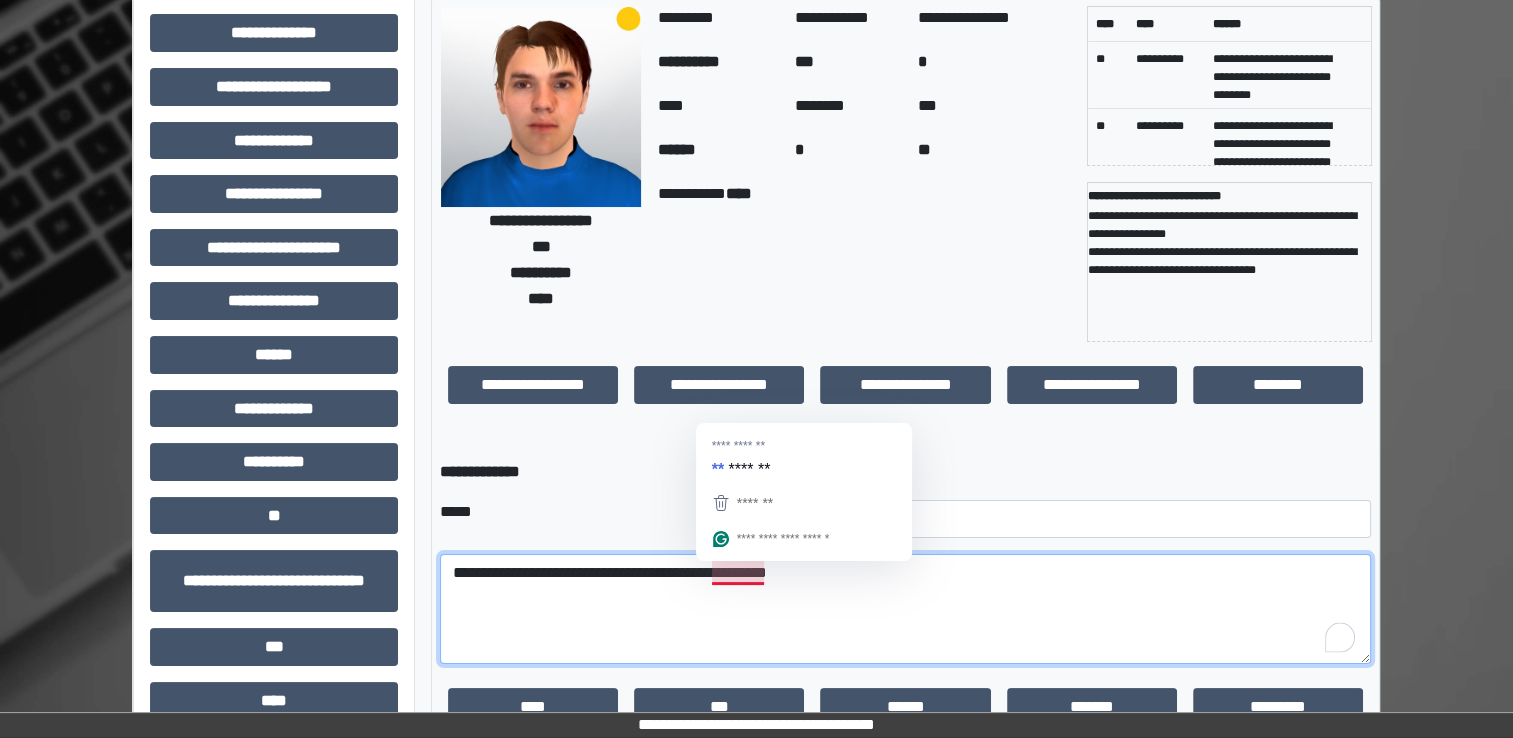 drag, startPoint x: 732, startPoint y: 581, endPoint x: 864, endPoint y: 631, distance: 141.1524 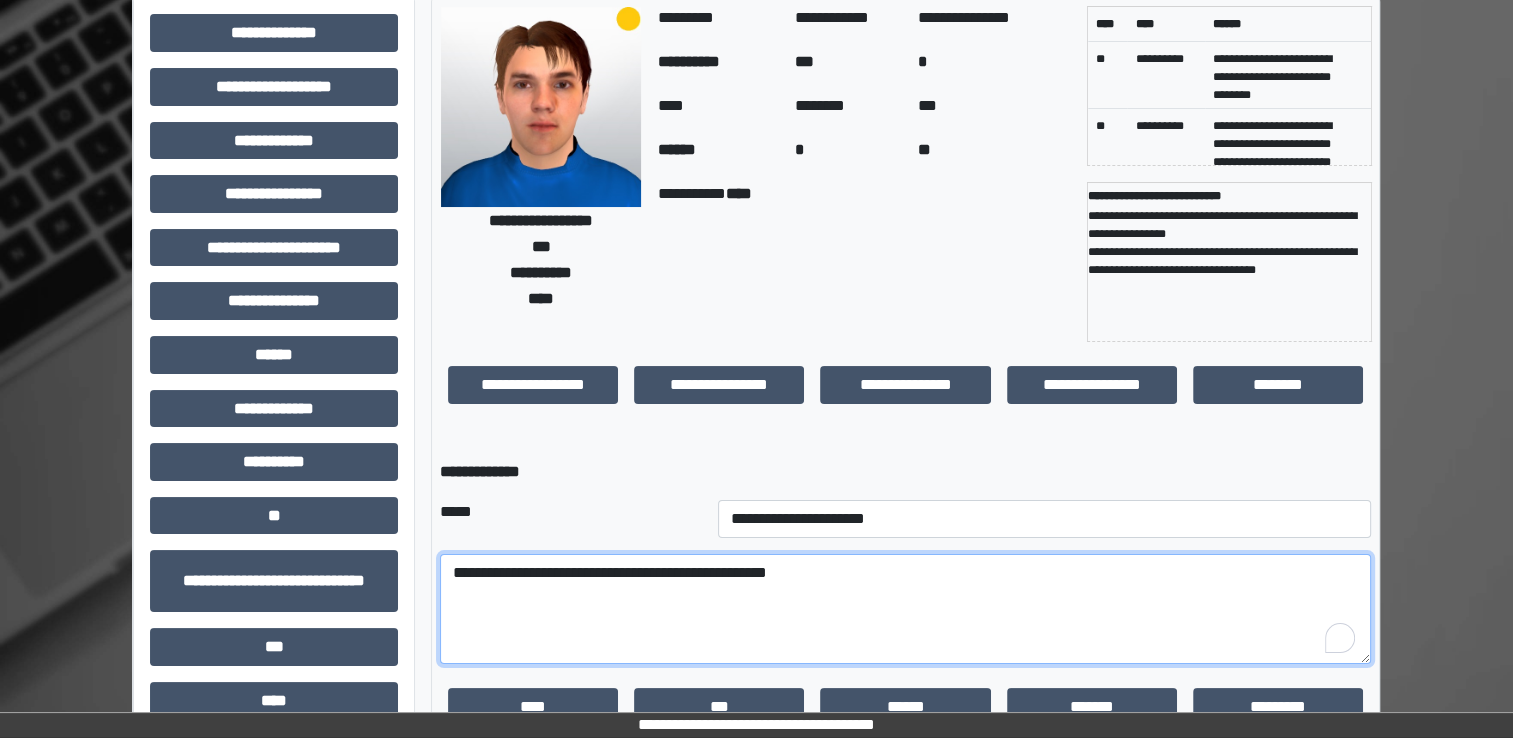 drag, startPoint x: 738, startPoint y: 571, endPoint x: 1056, endPoint y: 589, distance: 318.50903 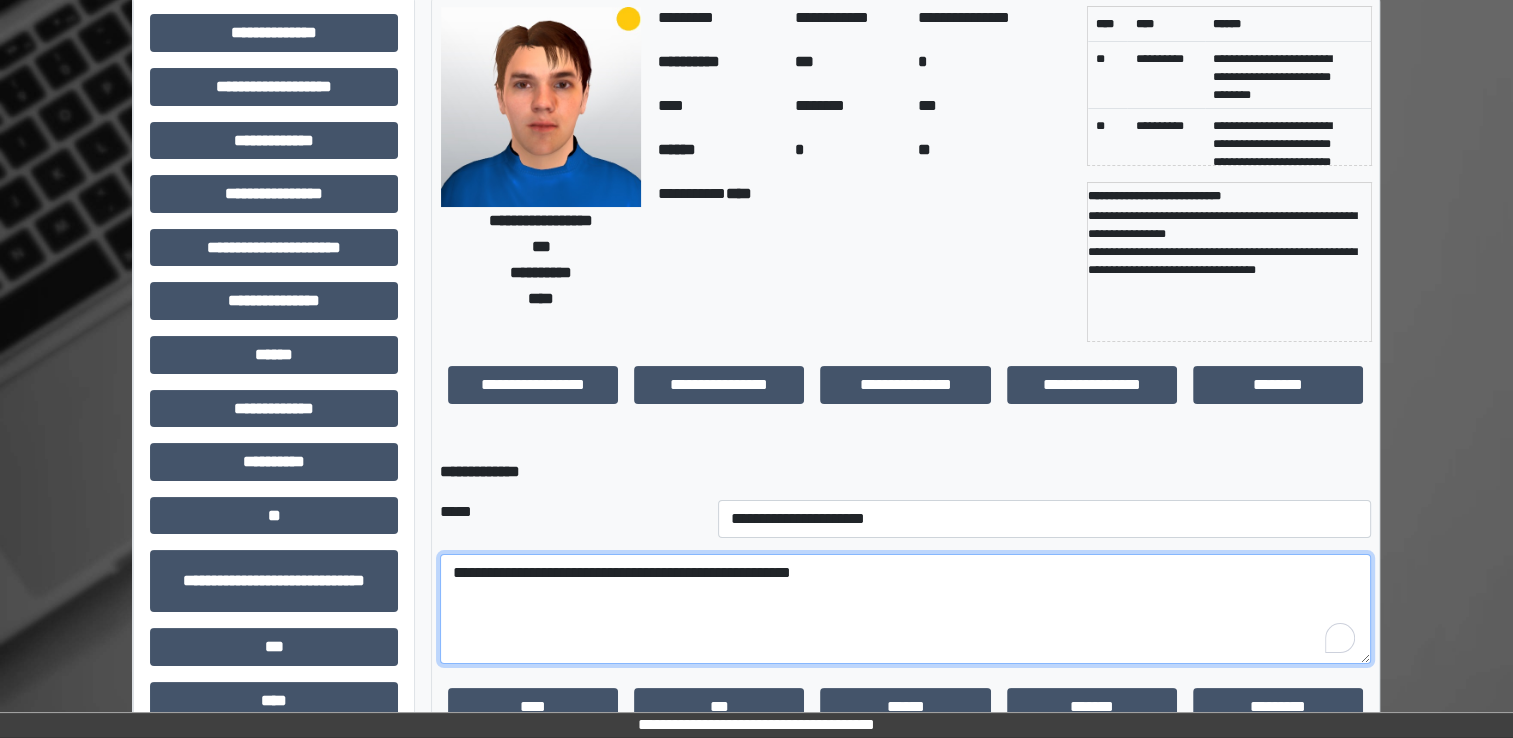 click on "**********" at bounding box center [905, 609] 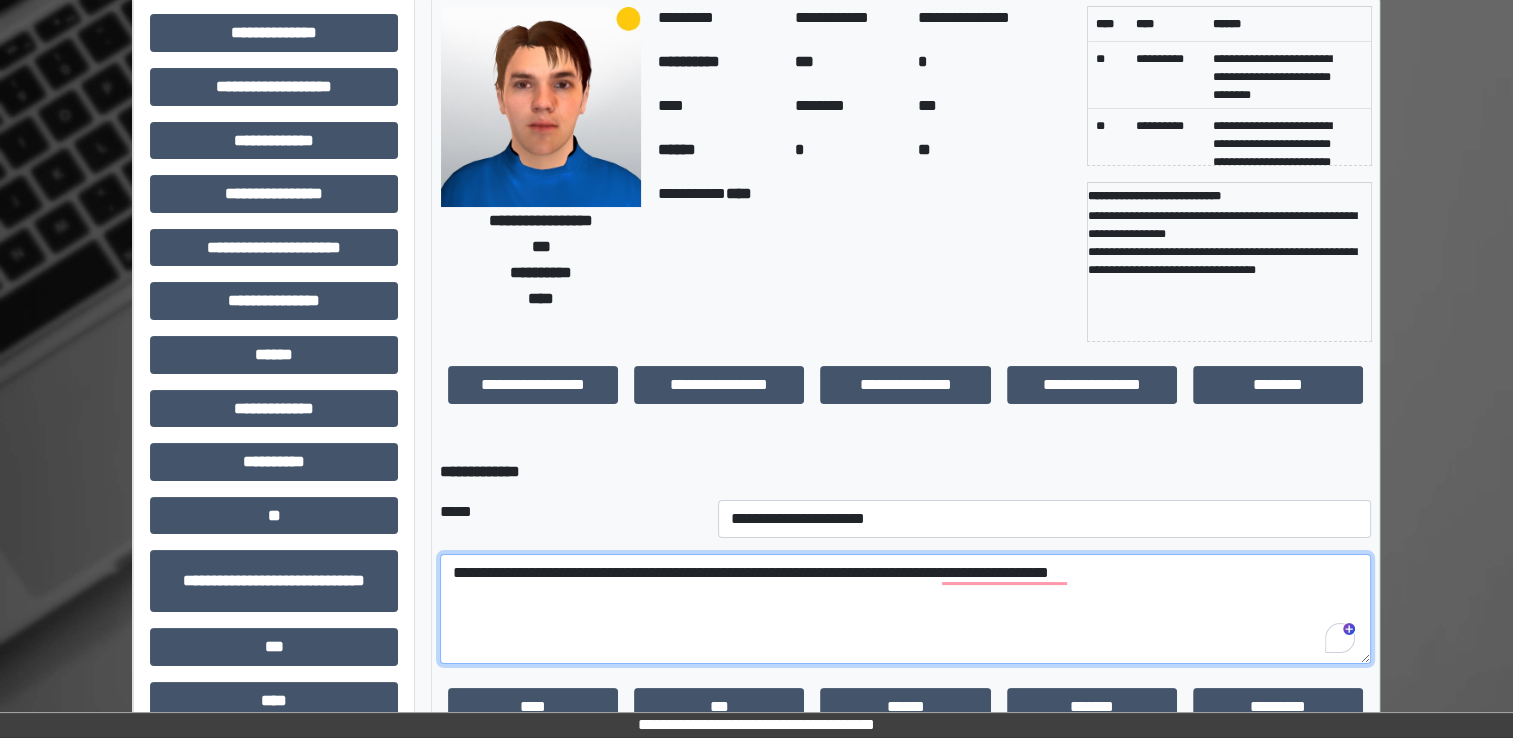 scroll, scrollTop: 104, scrollLeft: 0, axis: vertical 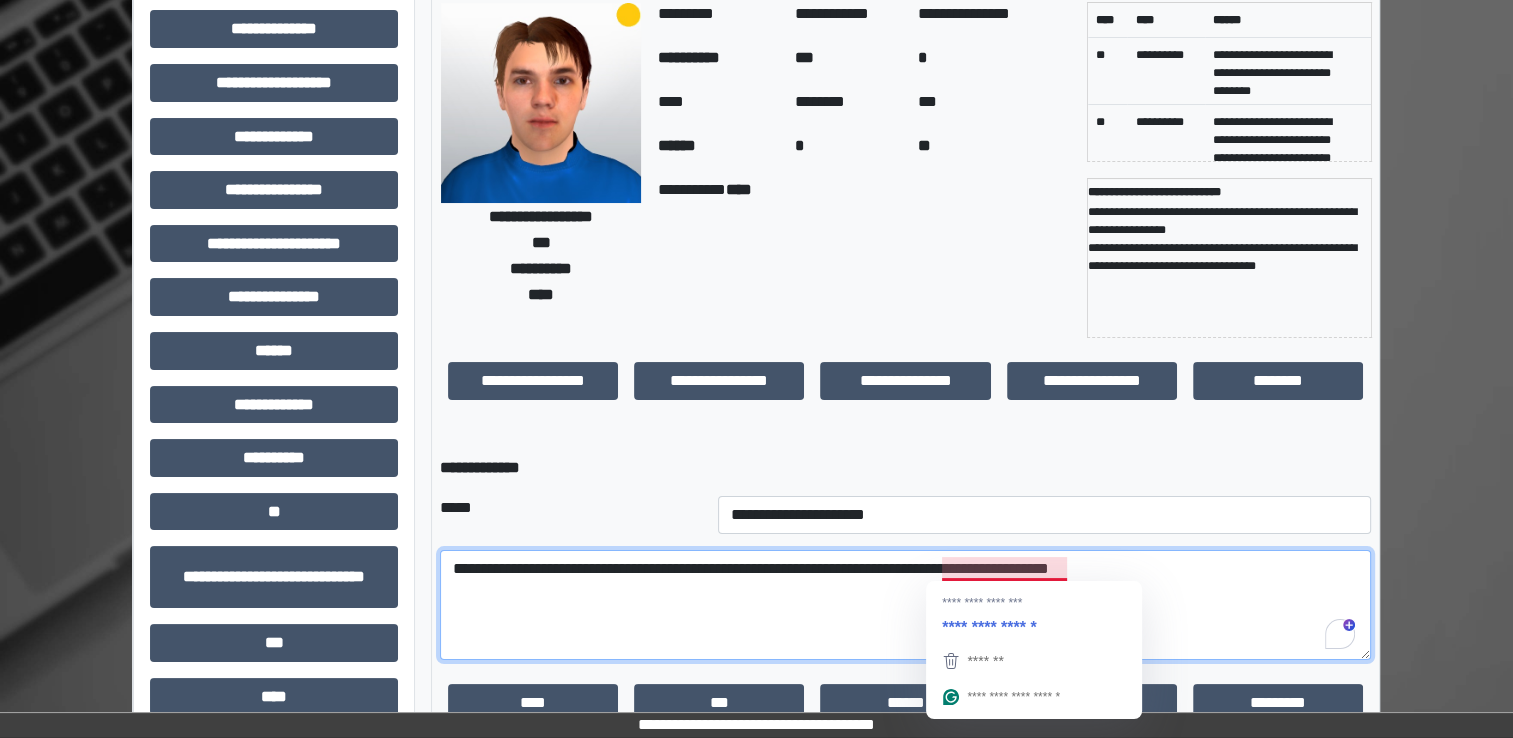 click on "**********" at bounding box center [905, 605] 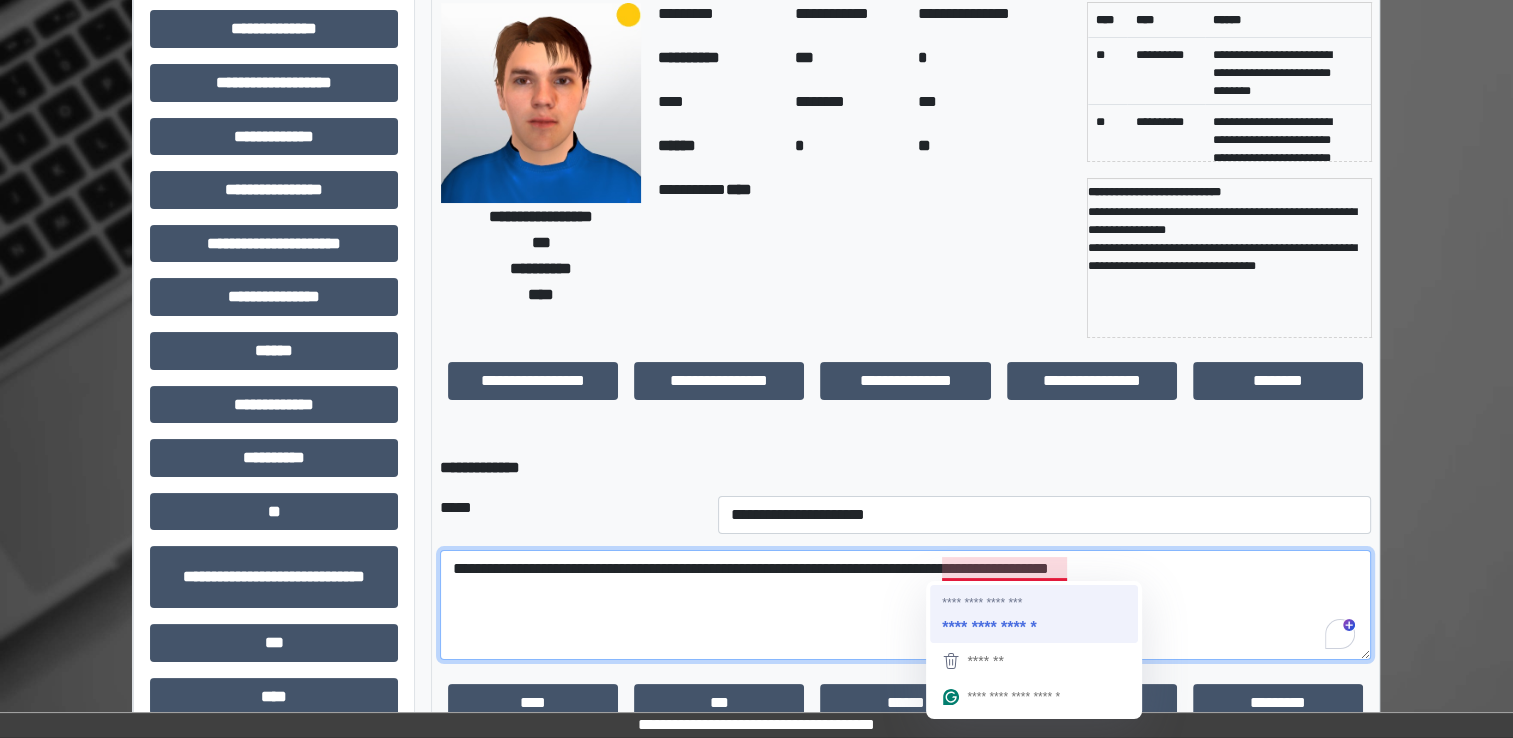 click on "**********" at bounding box center (905, 605) 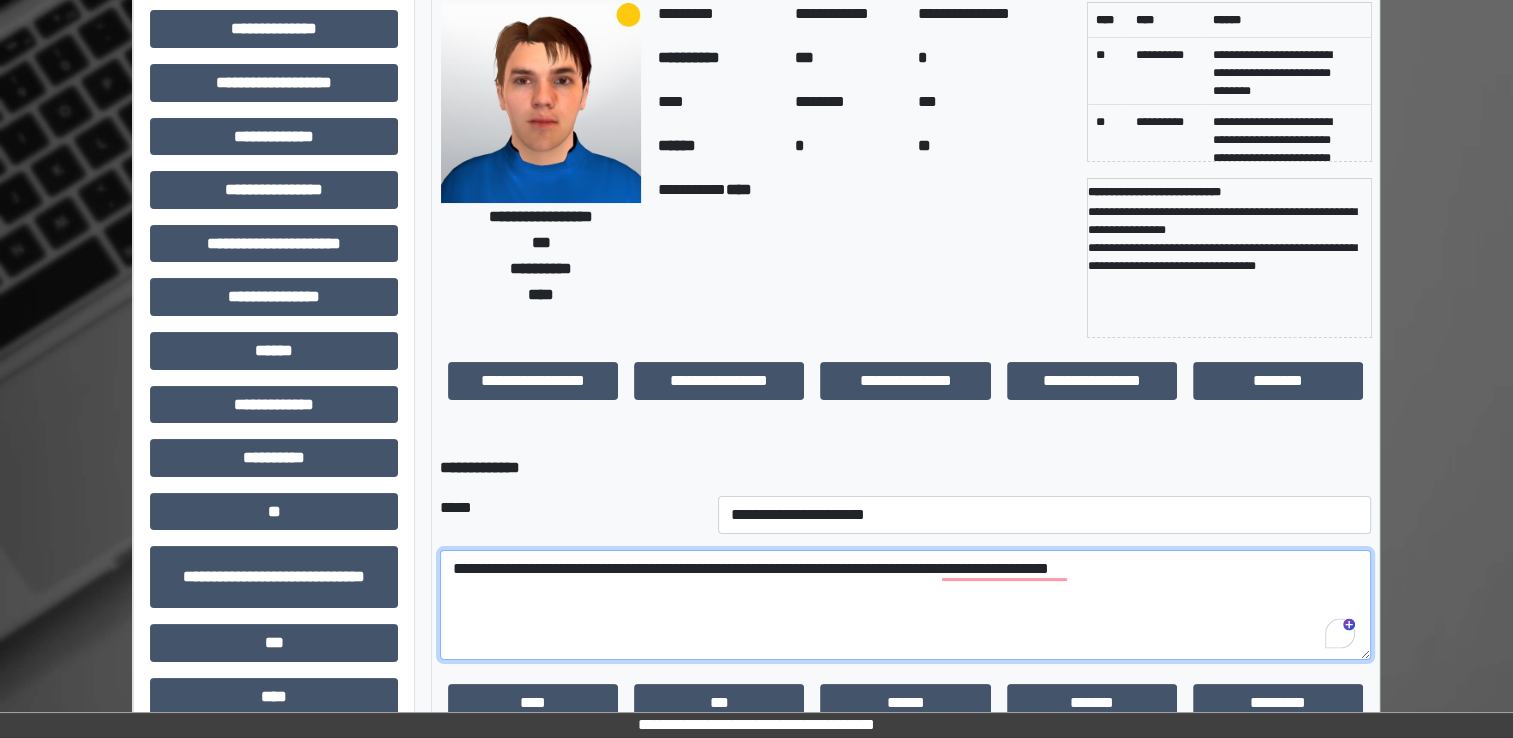 click on "**********" at bounding box center [905, 605] 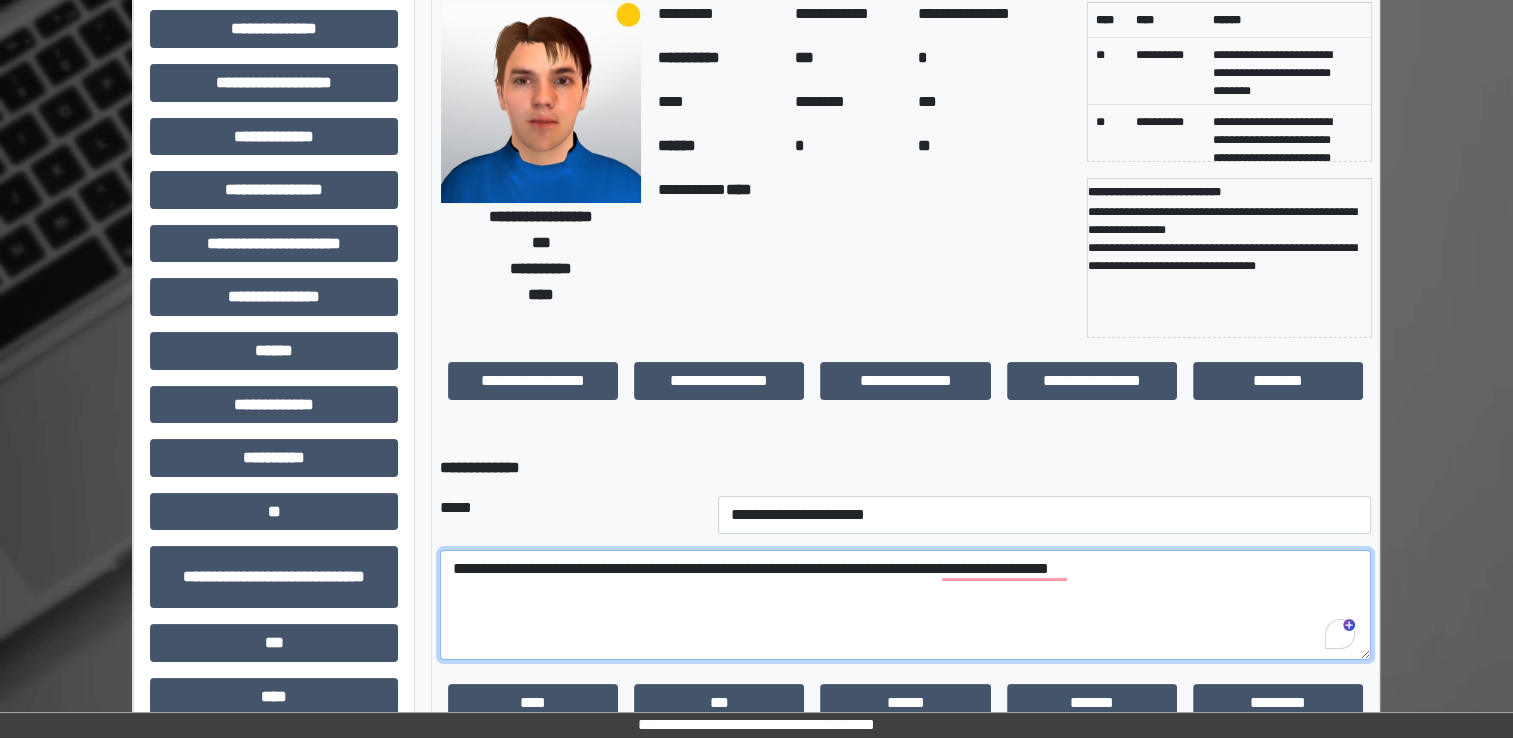click on "**********" at bounding box center (905, 605) 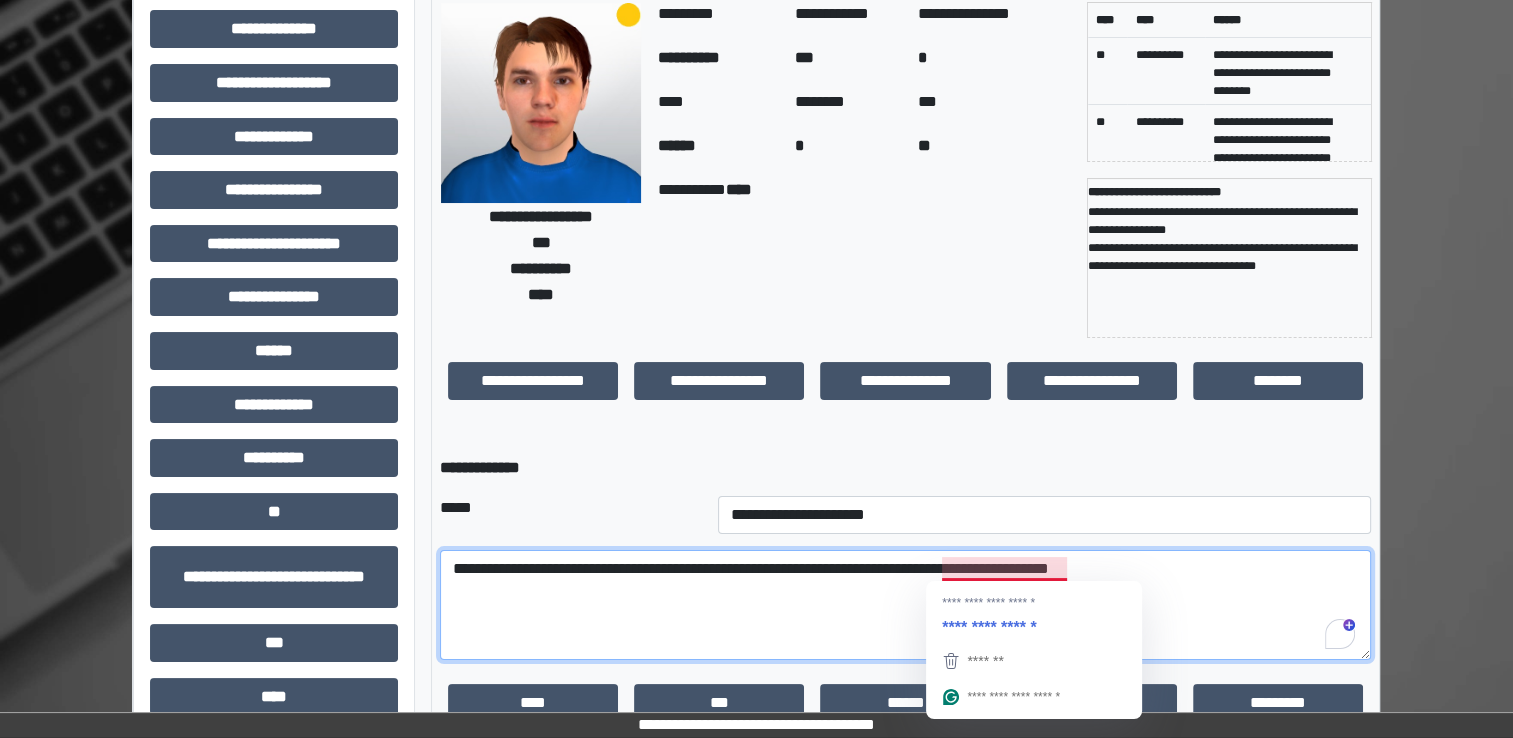 click on "**********" at bounding box center (905, 605) 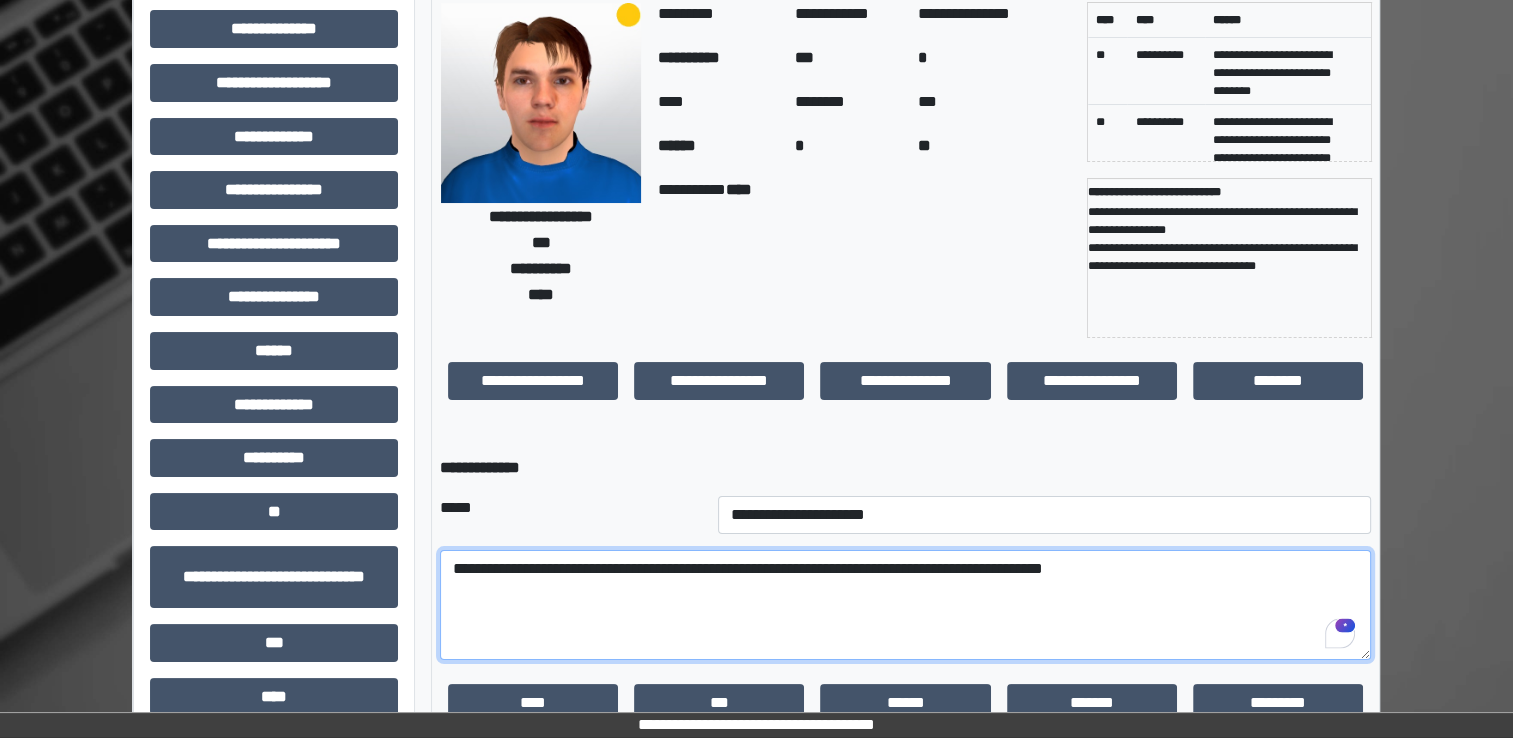 click on "**********" at bounding box center (905, 605) 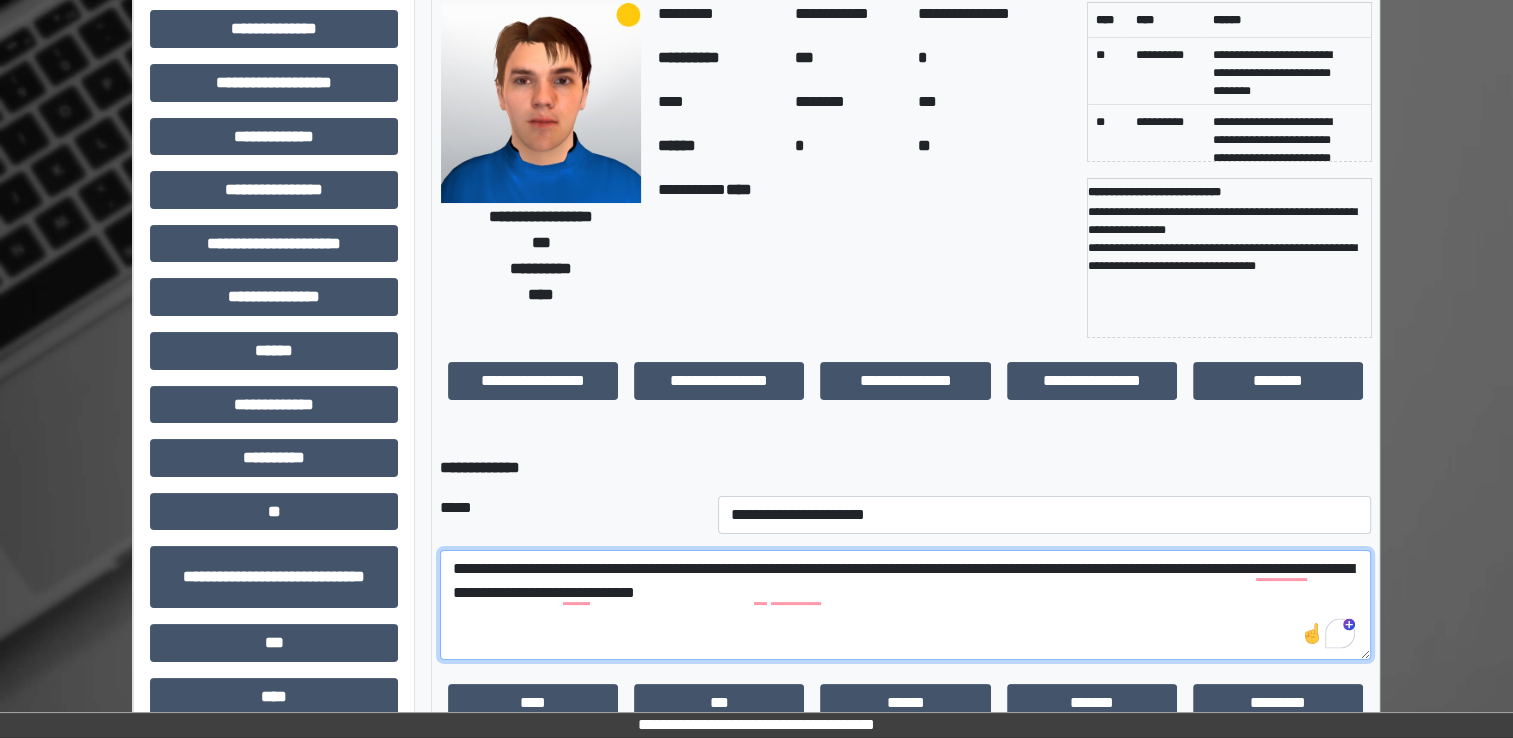 click on "**********" at bounding box center [905, 605] 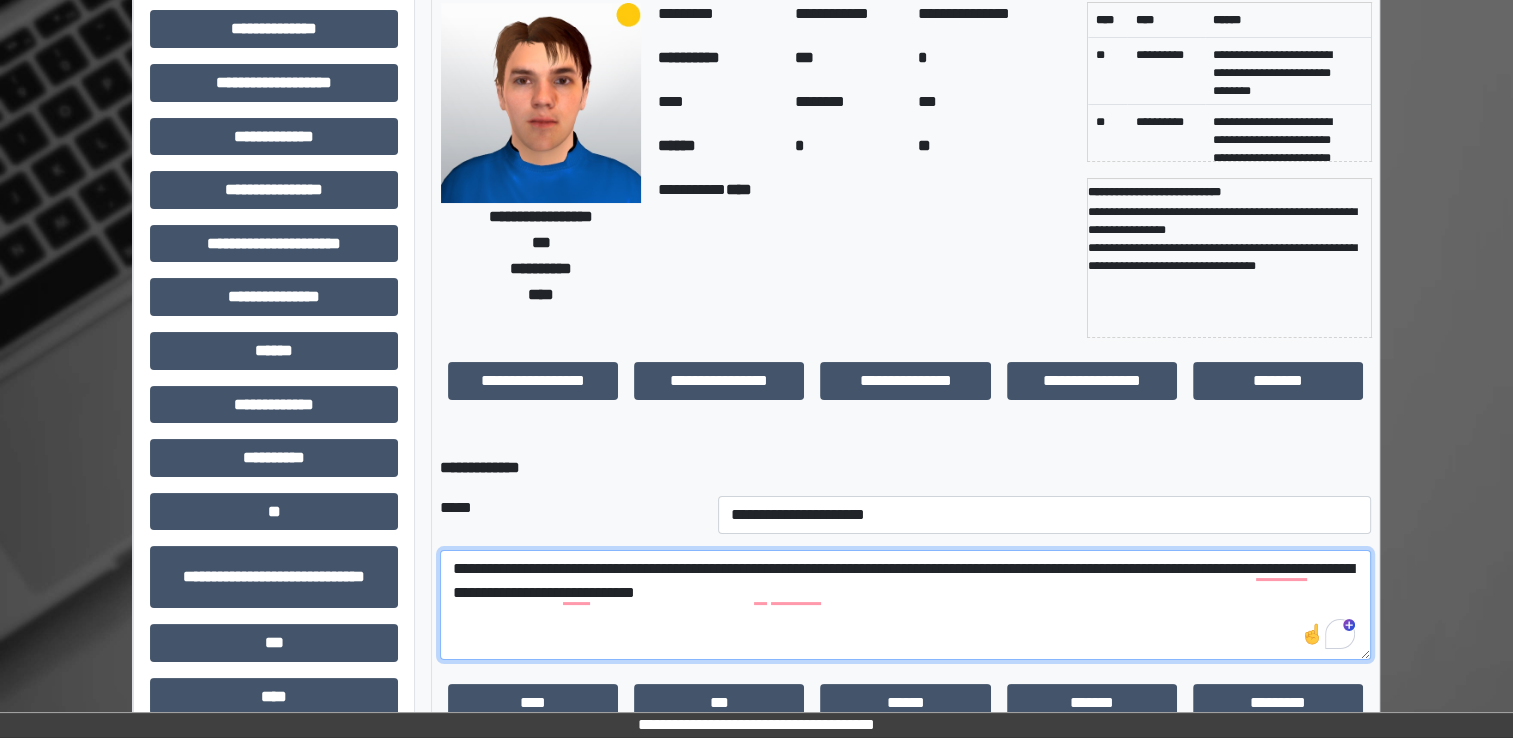 click on "**********" at bounding box center (905, 605) 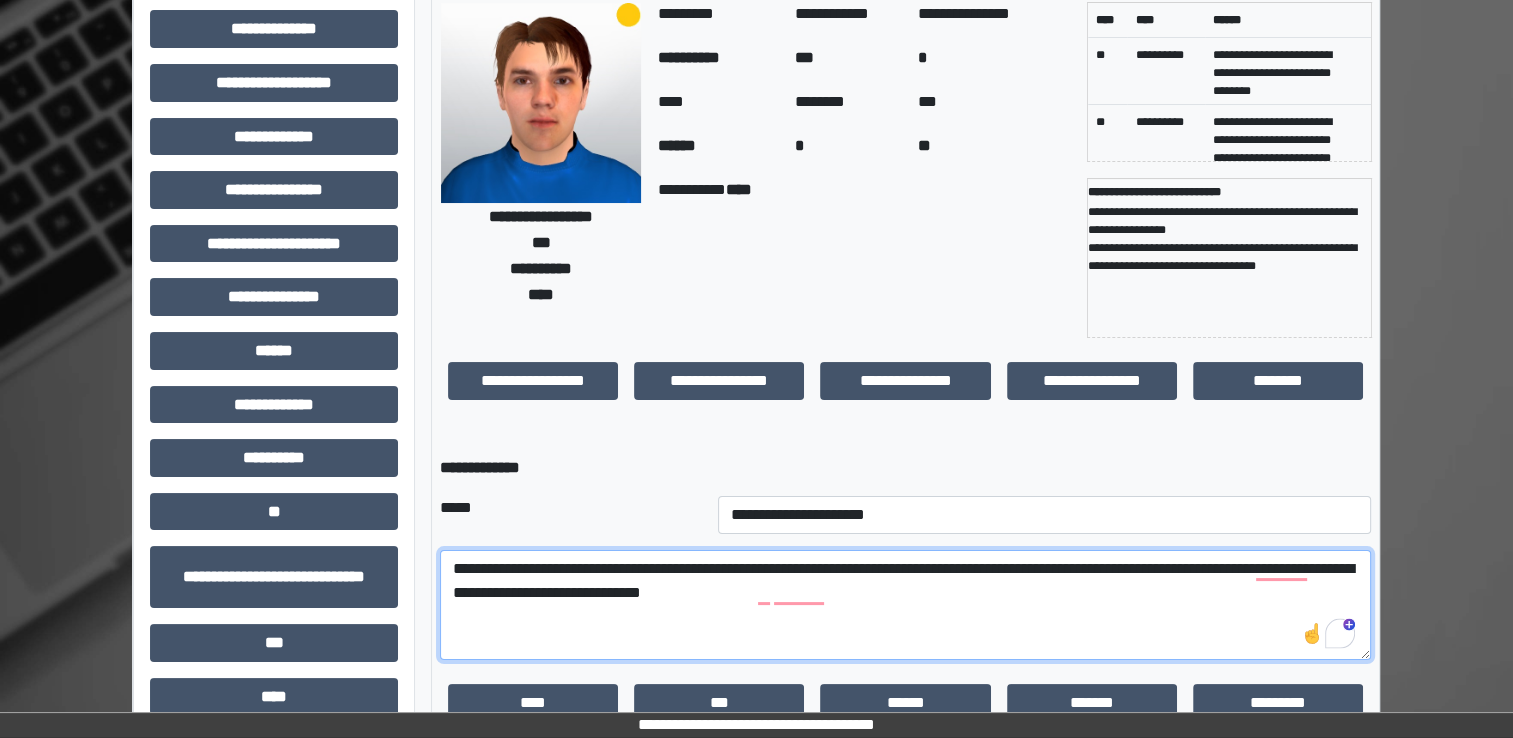 click on "**********" at bounding box center (905, 605) 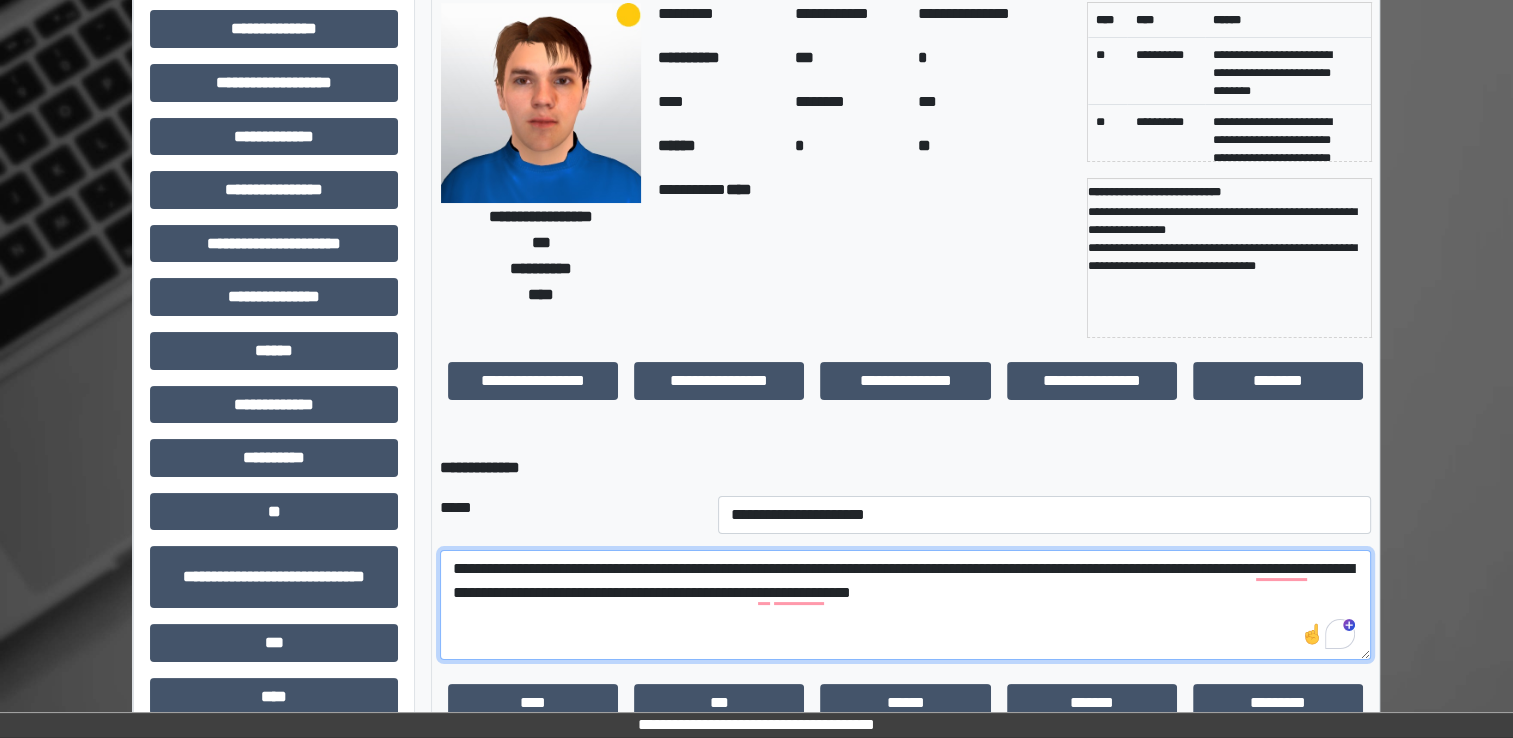 click on "**********" at bounding box center [905, 605] 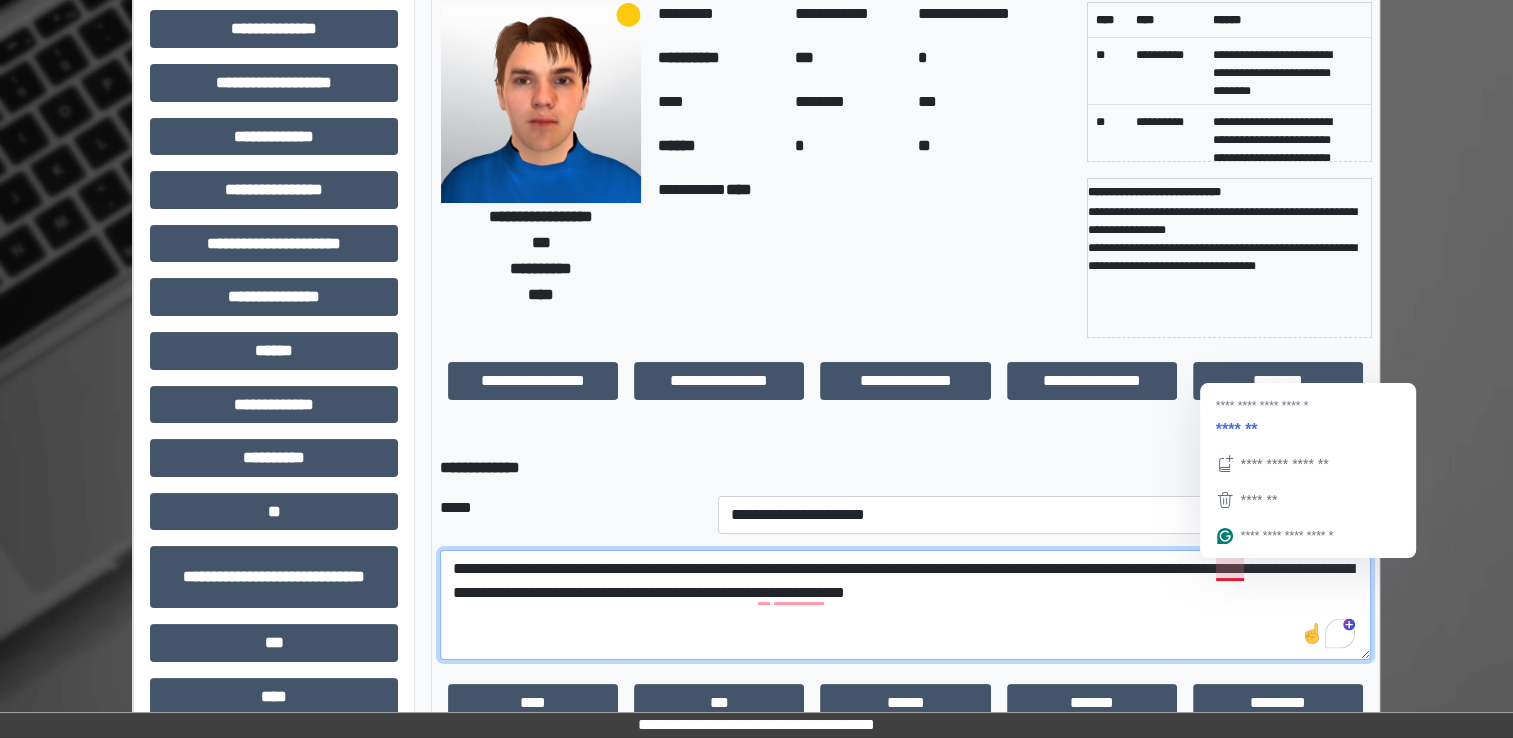 click on "**********" at bounding box center [905, 605] 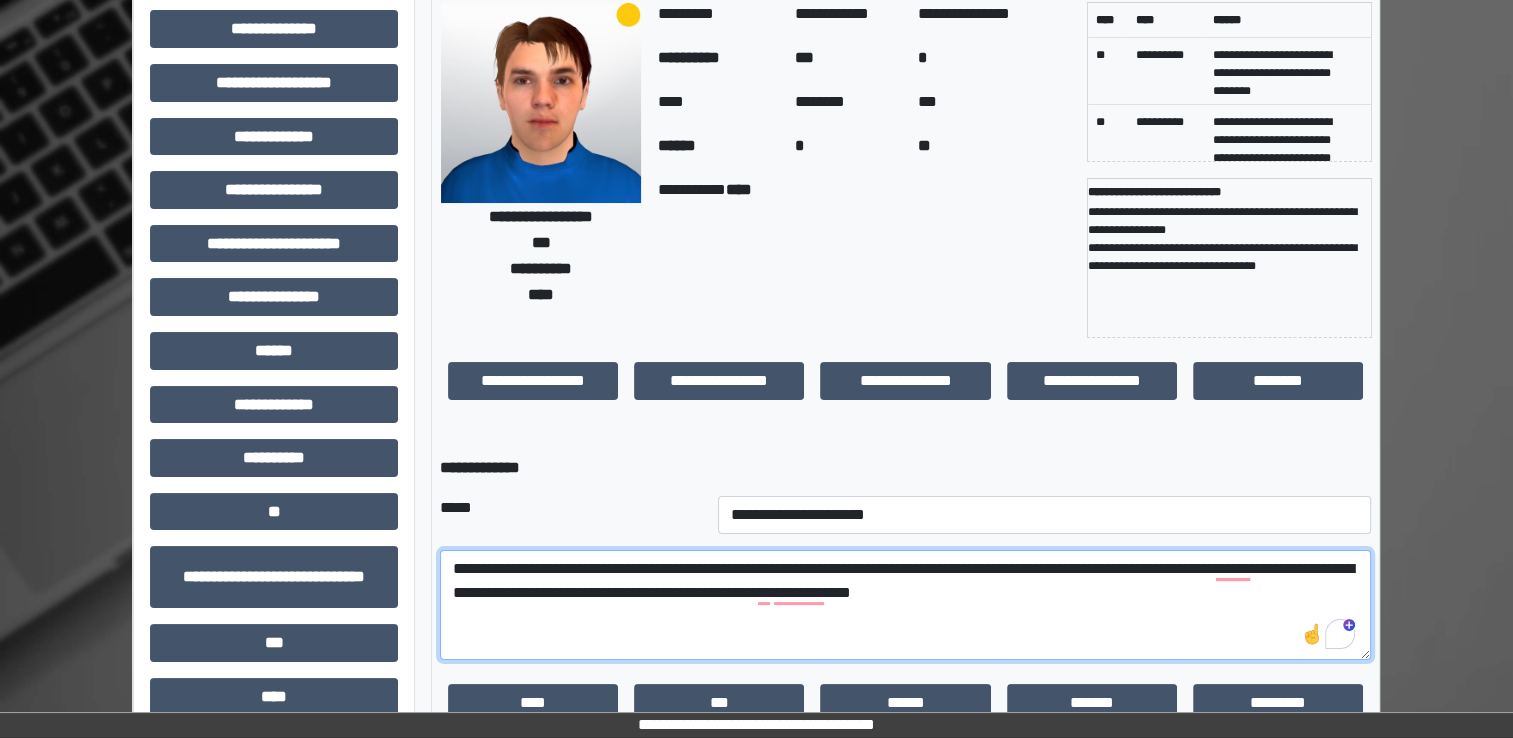 click on "**********" at bounding box center (905, 605) 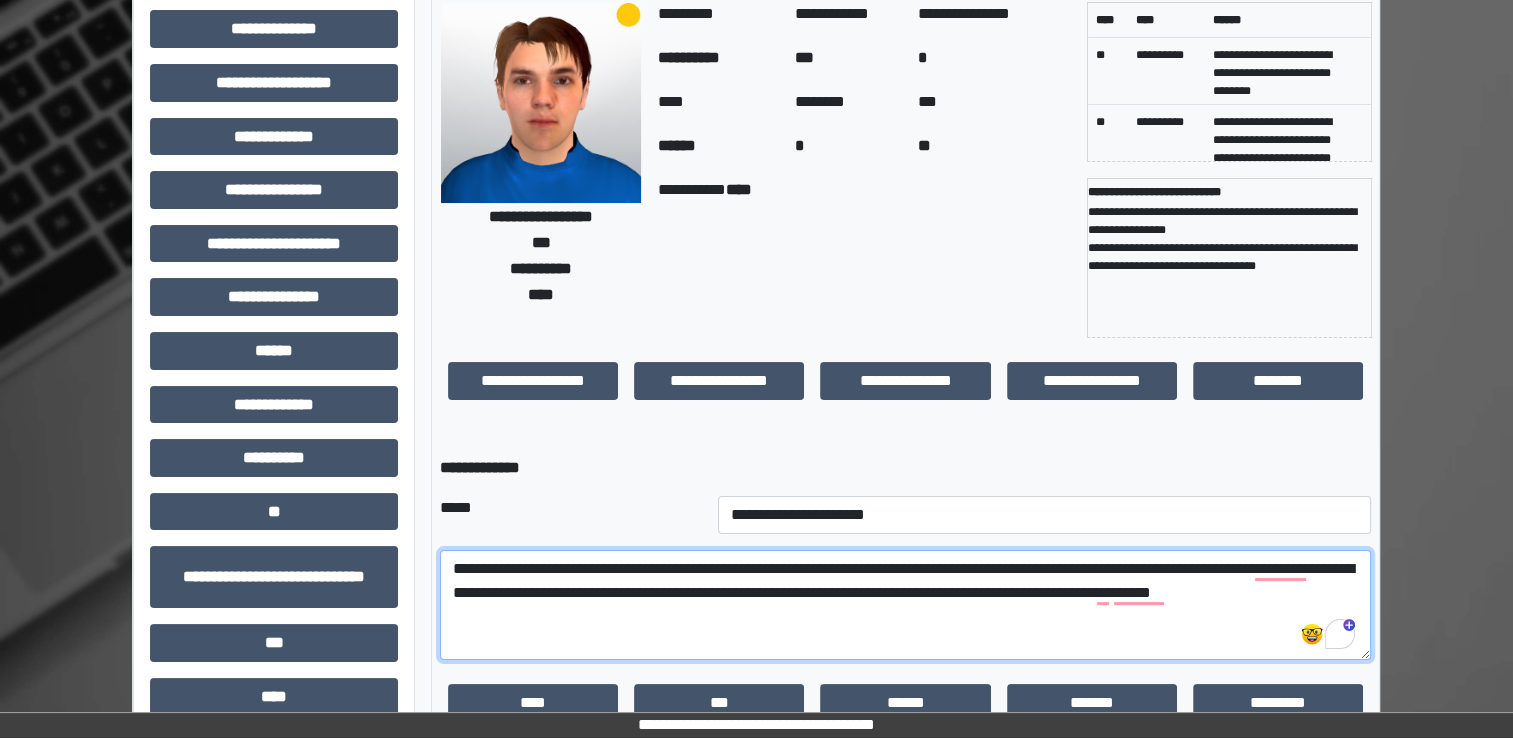 click on "**********" at bounding box center (905, 605) 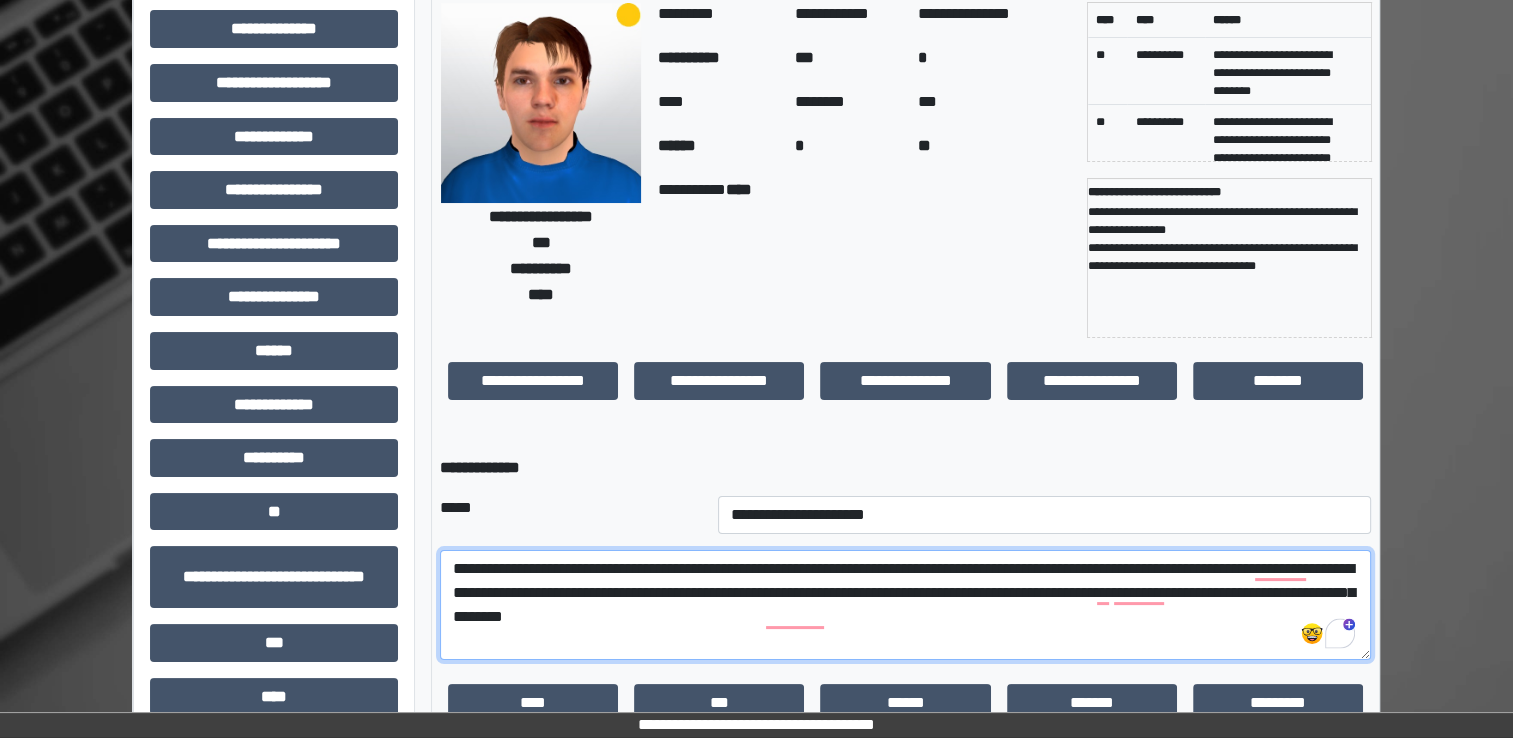click on "**********" at bounding box center (905, 605) 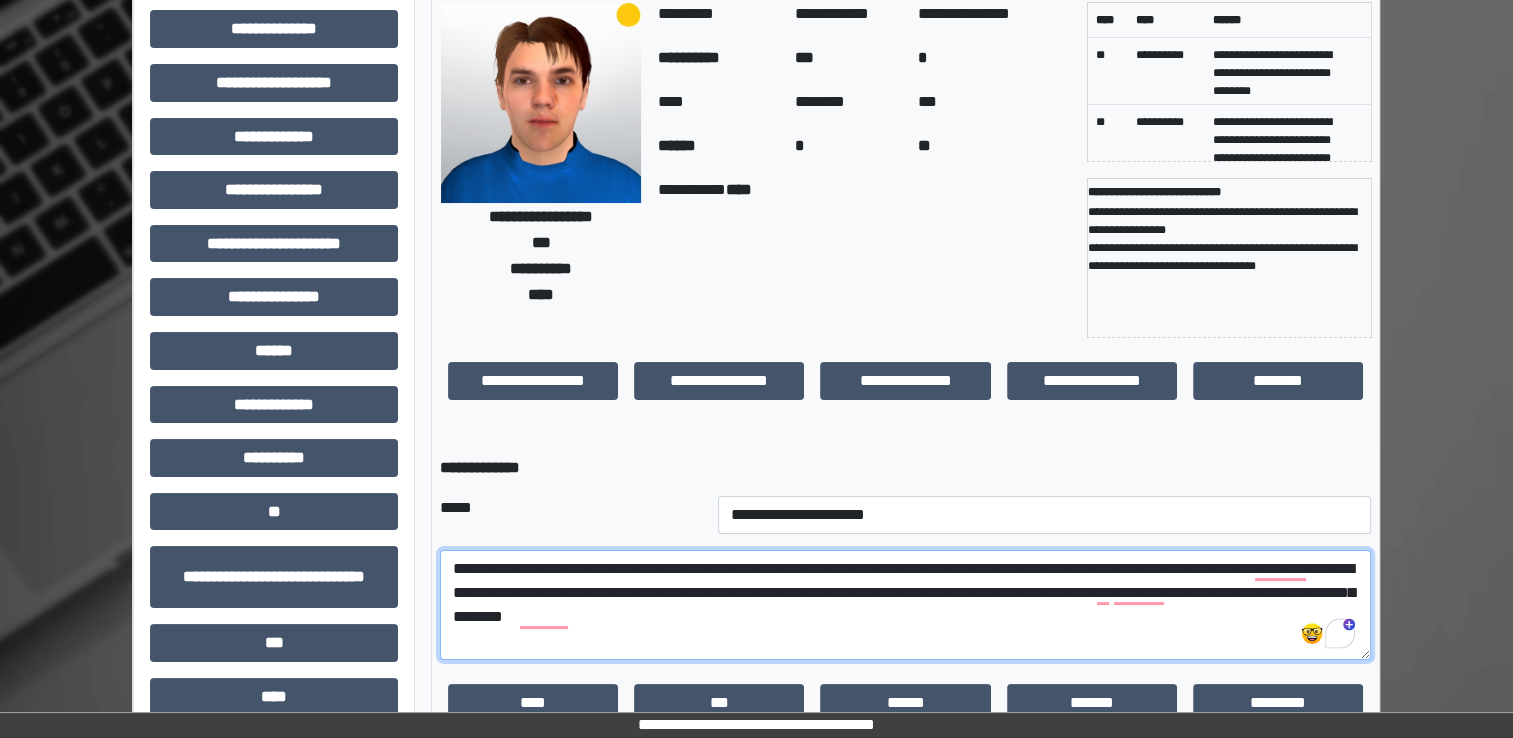 click on "**********" at bounding box center [905, 605] 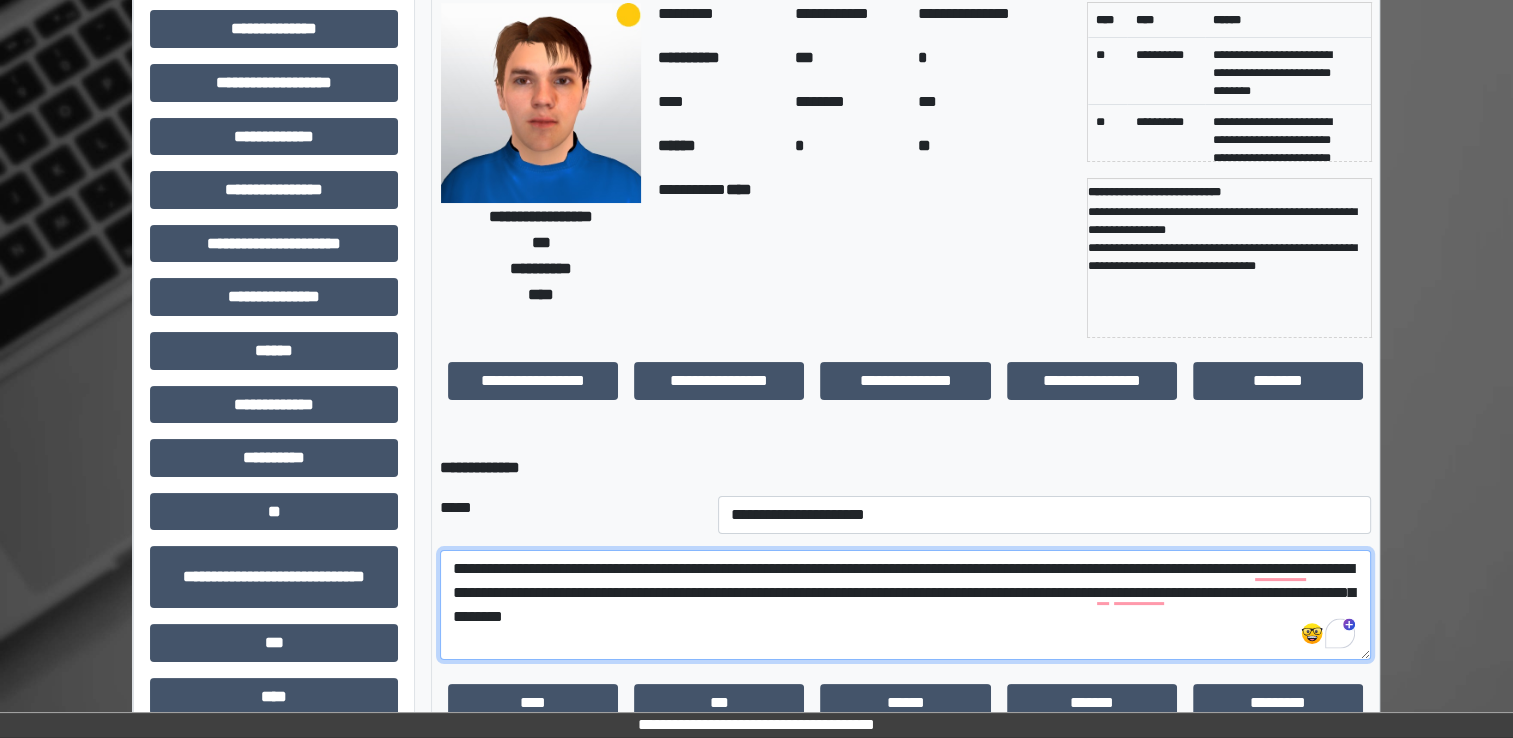 click on "**********" at bounding box center [905, 605] 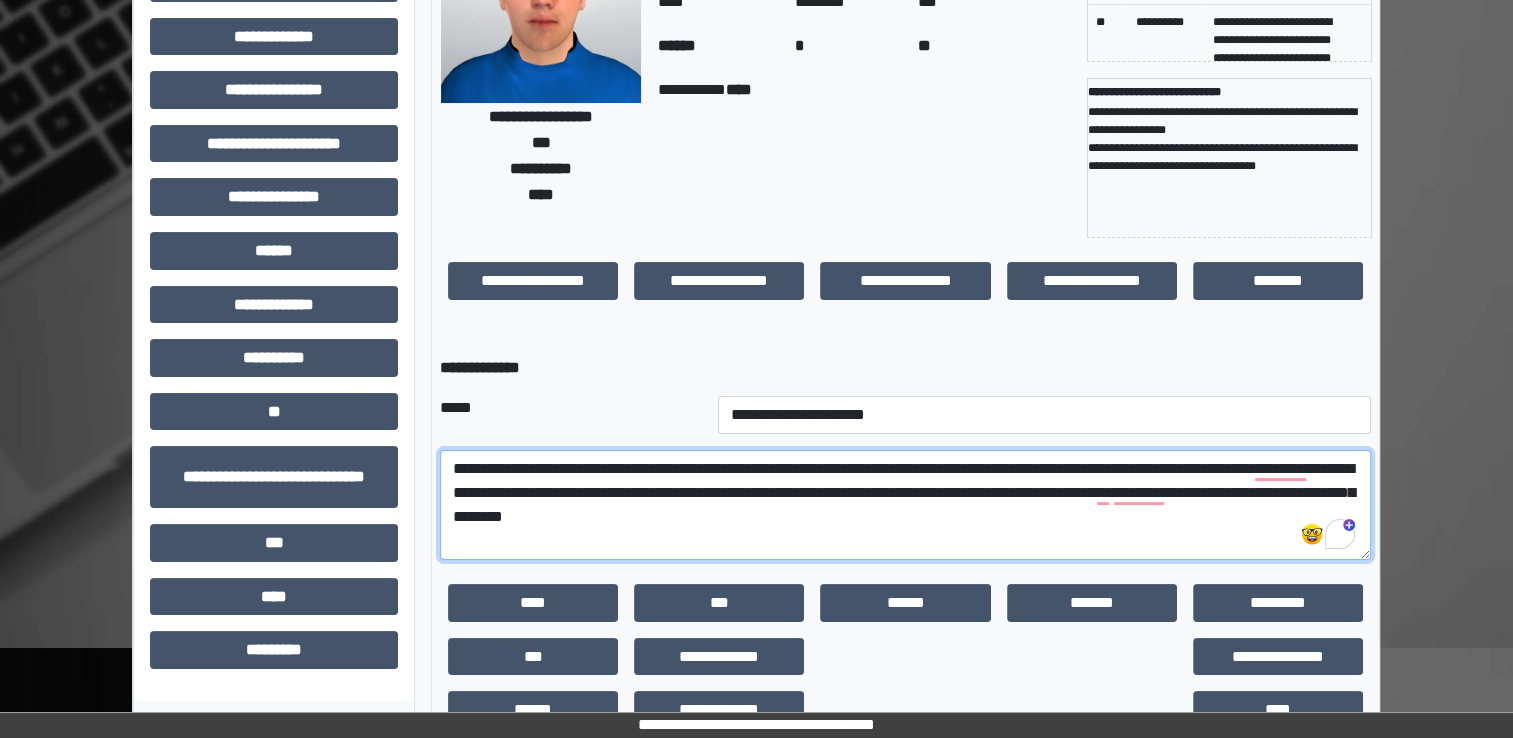 scroll, scrollTop: 259, scrollLeft: 0, axis: vertical 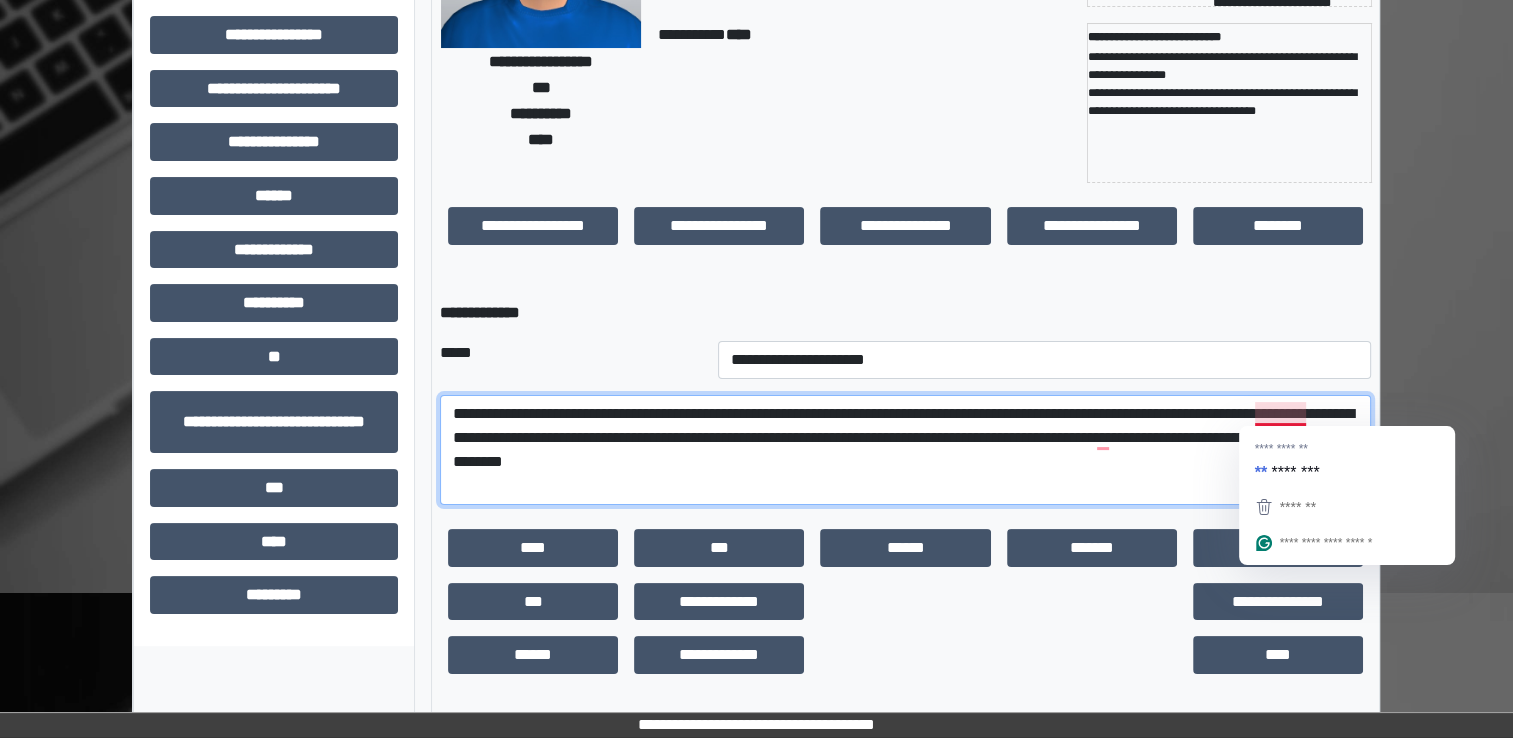 drag, startPoint x: 1290, startPoint y: 410, endPoint x: 1208, endPoint y: 491, distance: 115.260574 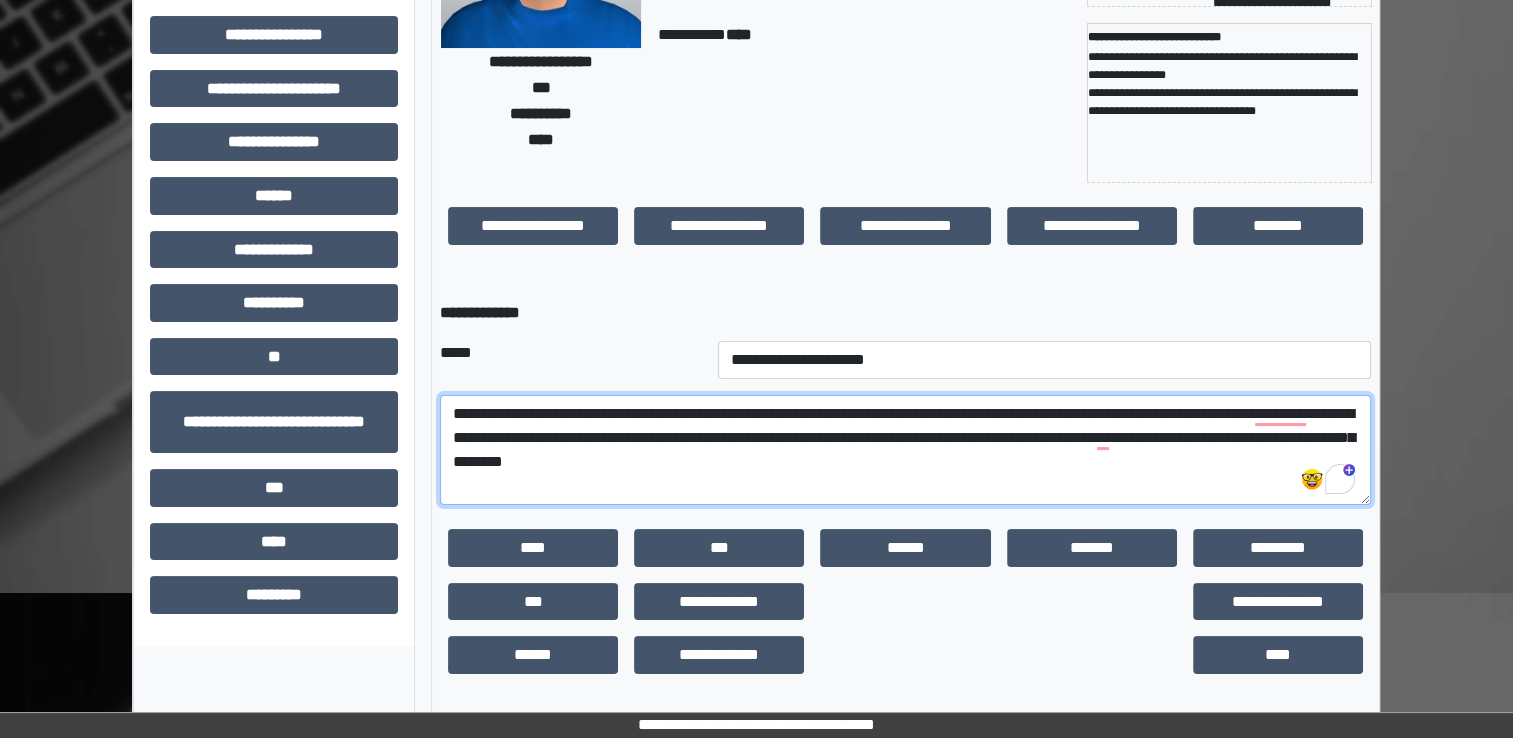 click on "**********" at bounding box center [905, 450] 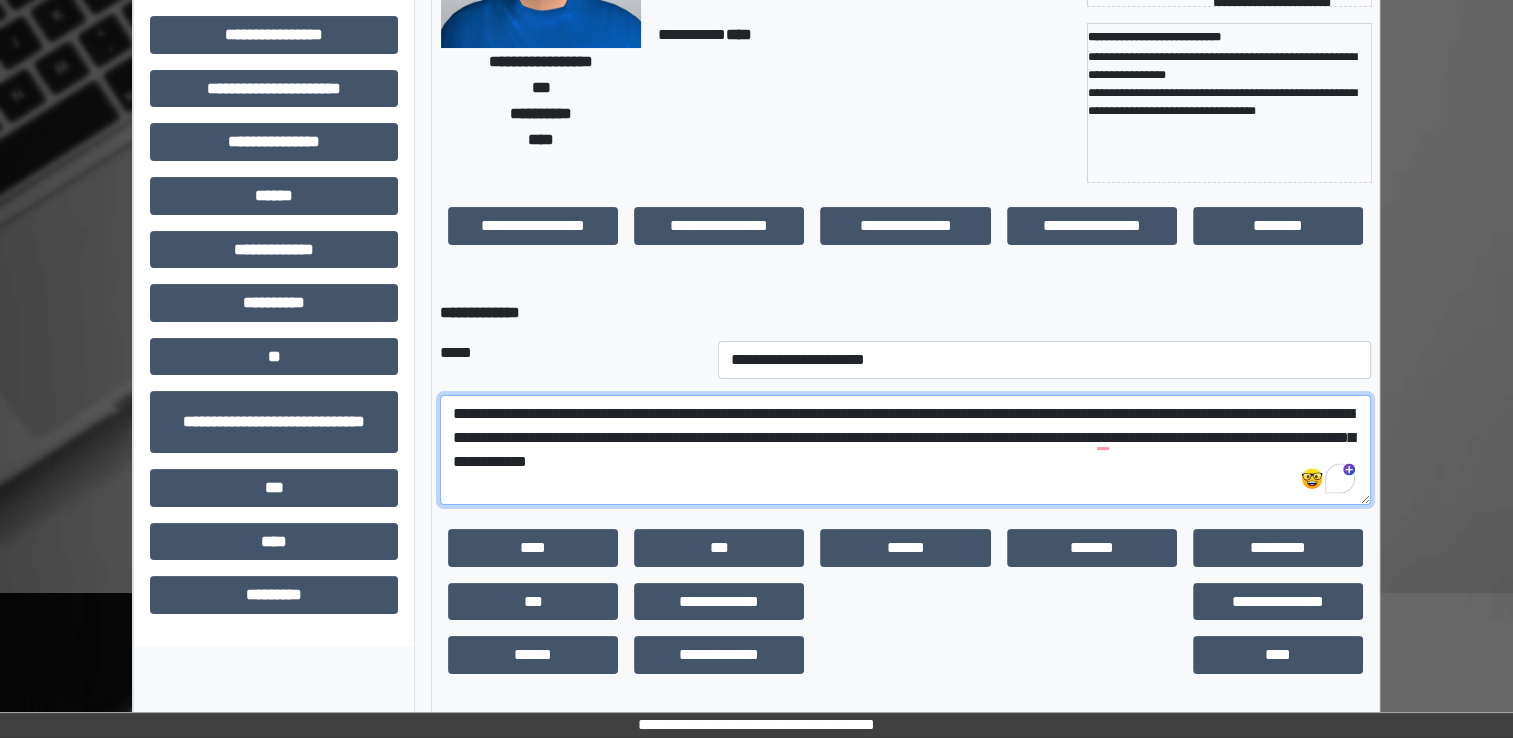 click on "**********" at bounding box center (905, 450) 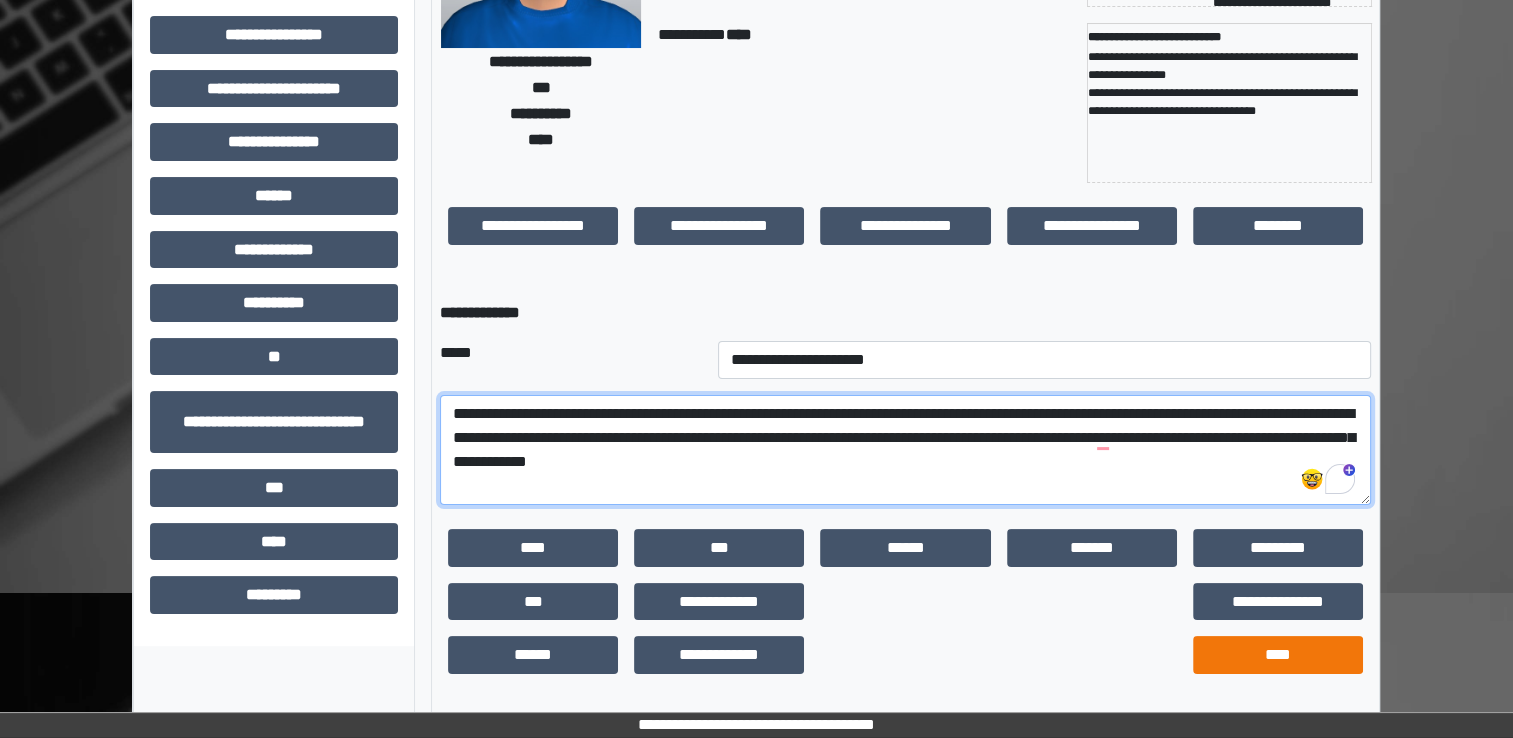 type on "**********" 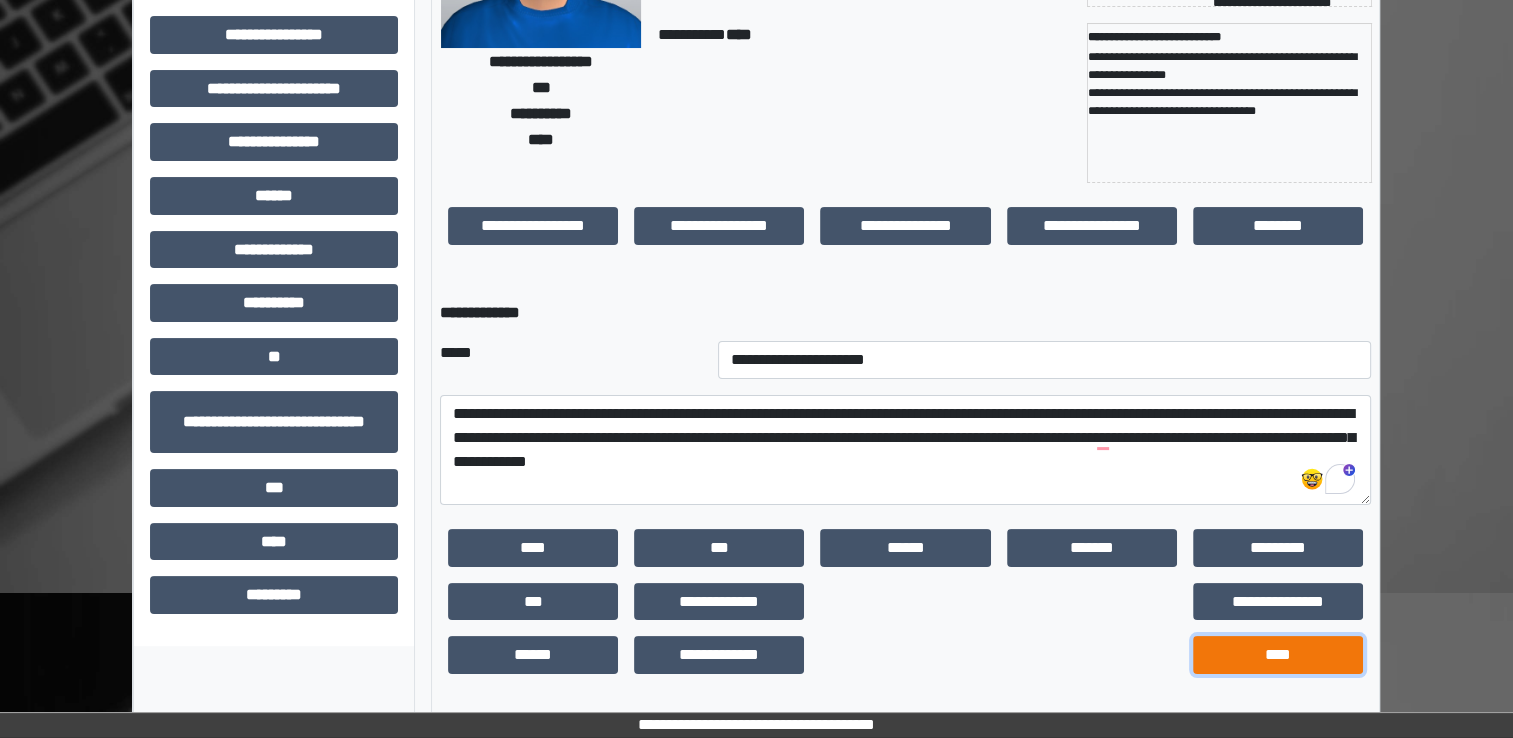 click on "****" at bounding box center [1278, 655] 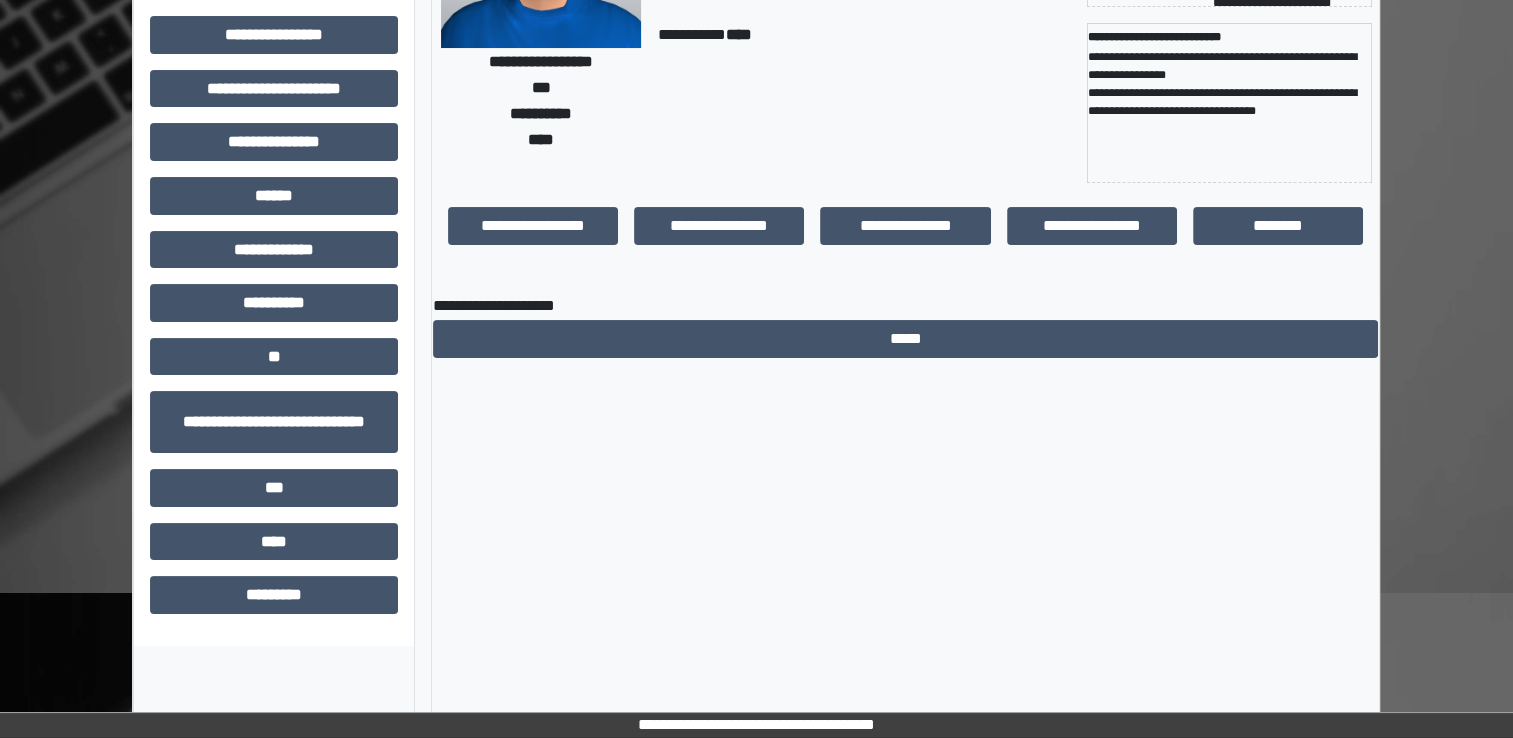 scroll, scrollTop: 184, scrollLeft: 0, axis: vertical 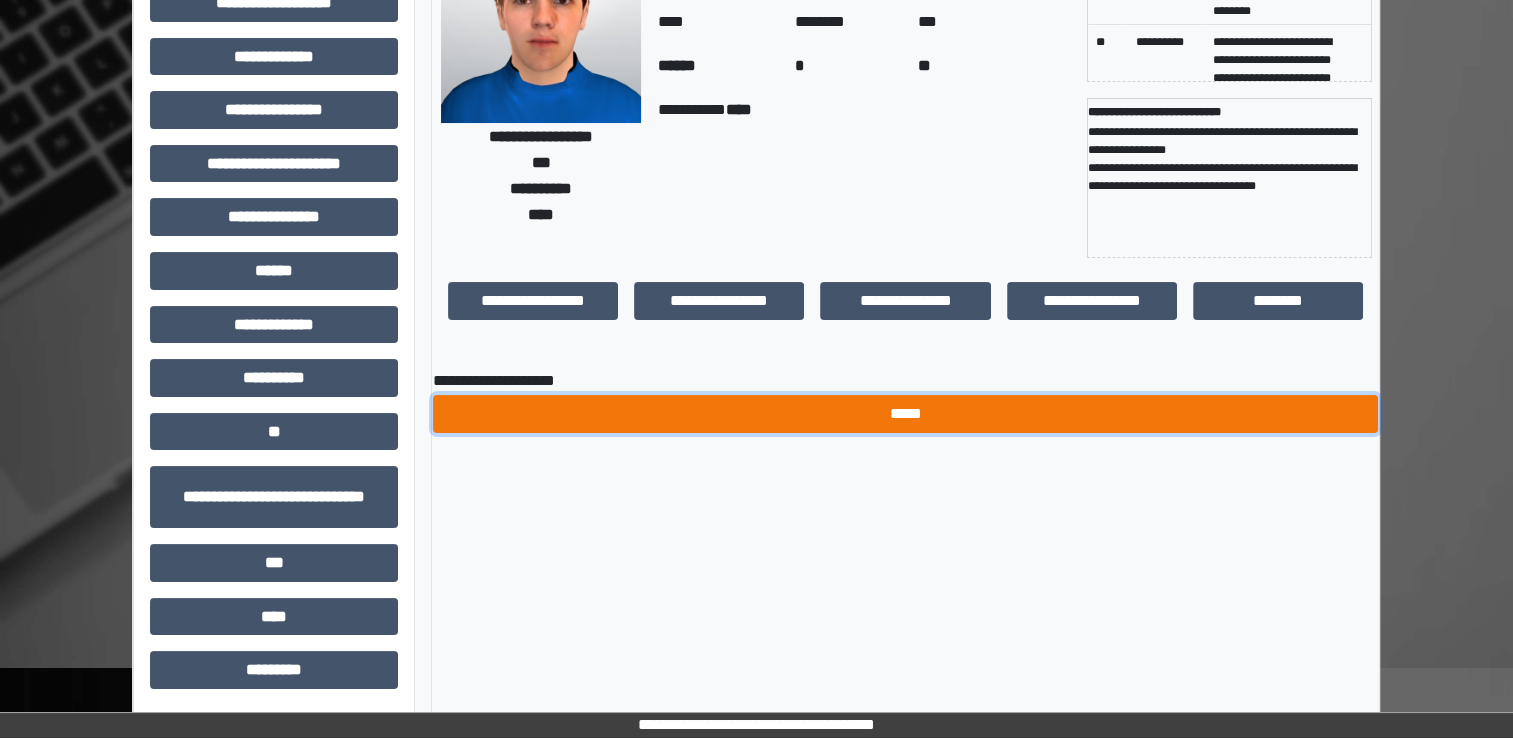 click on "*****" at bounding box center [905, 414] 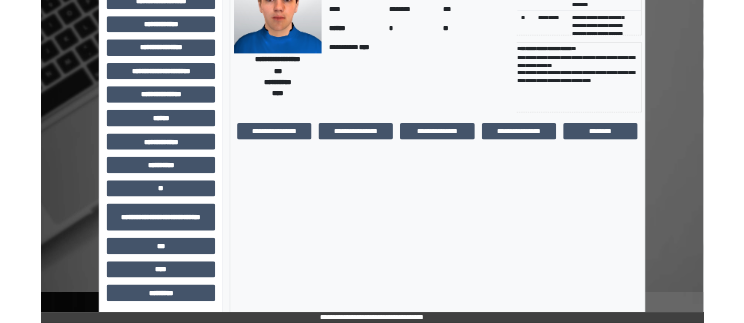 scroll, scrollTop: 0, scrollLeft: 0, axis: both 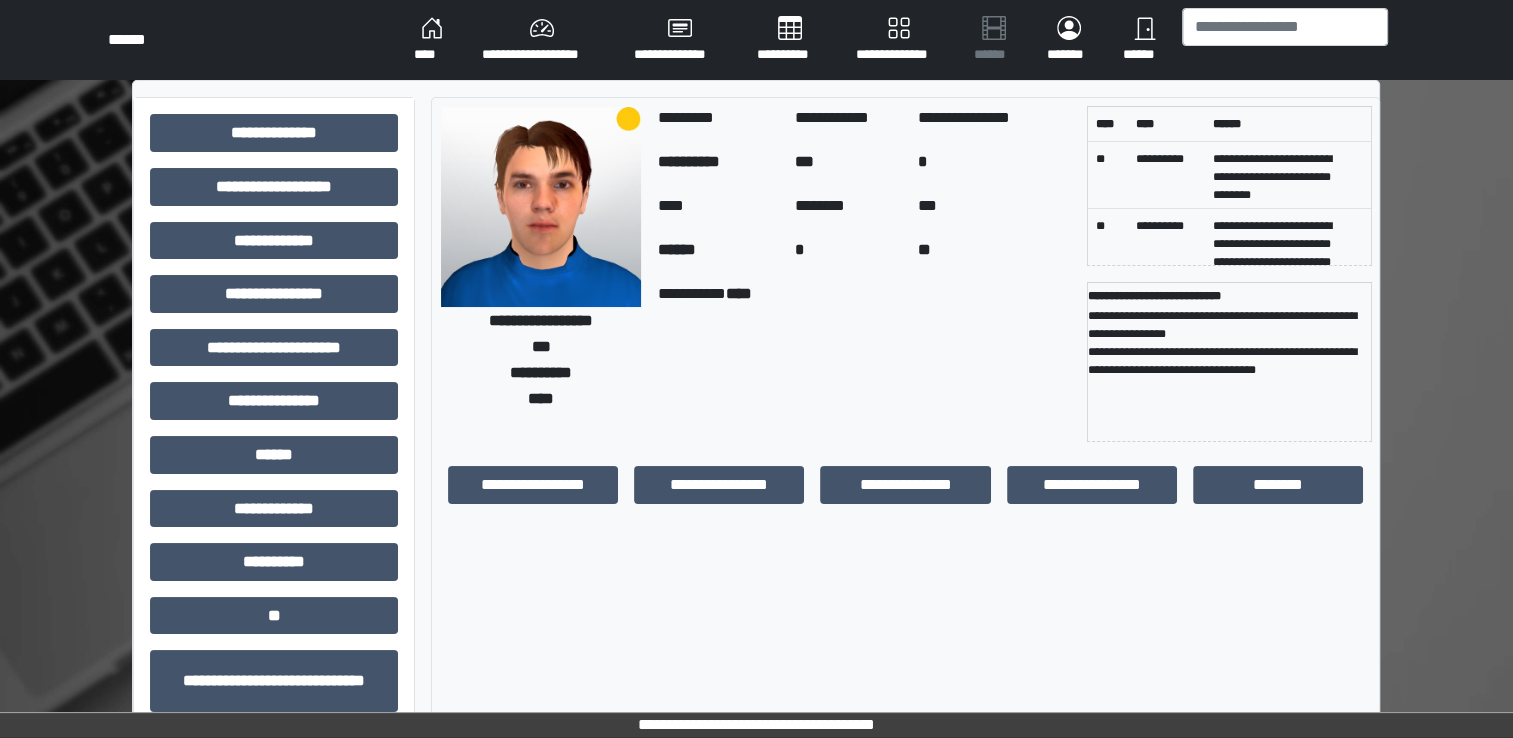 click on "****" at bounding box center (432, 40) 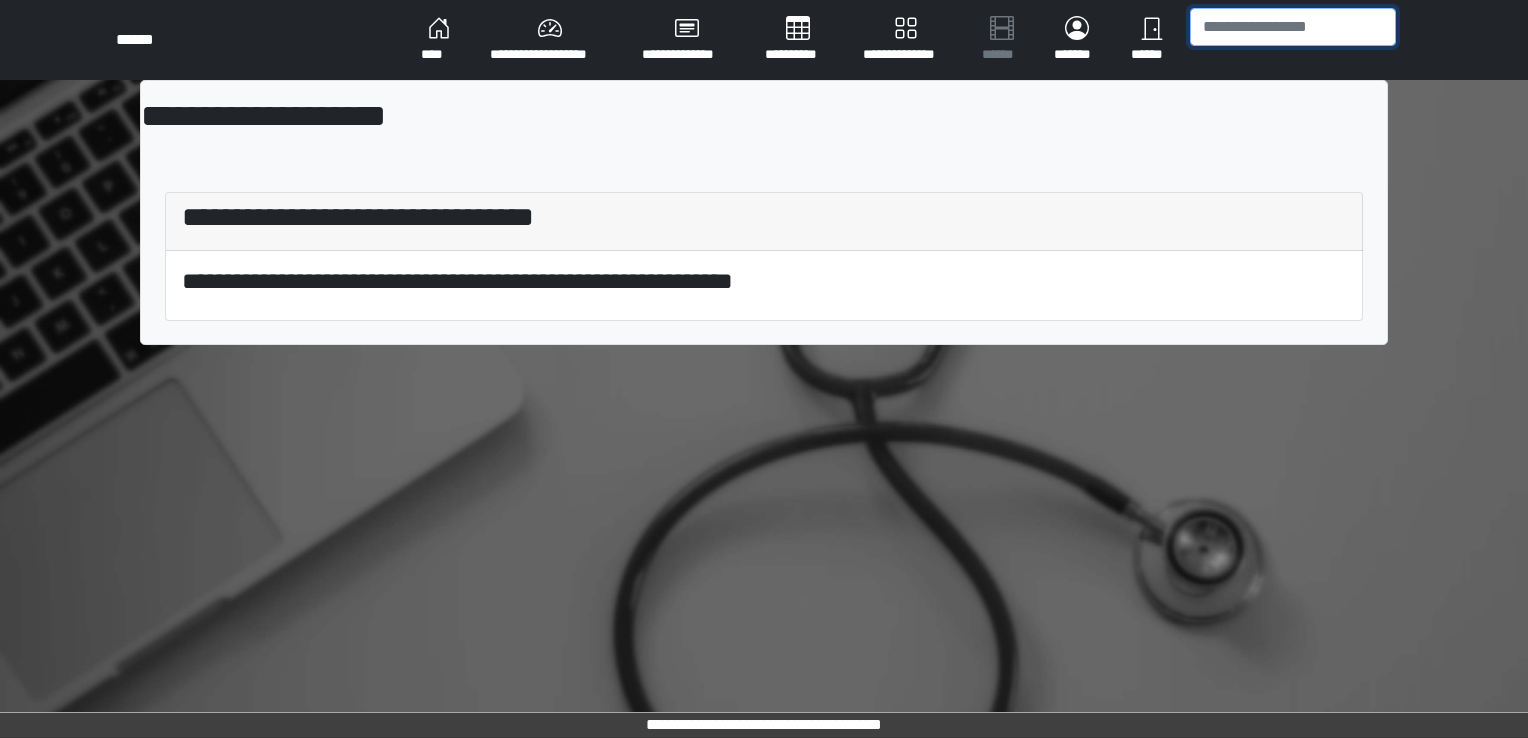 click at bounding box center [1293, 27] 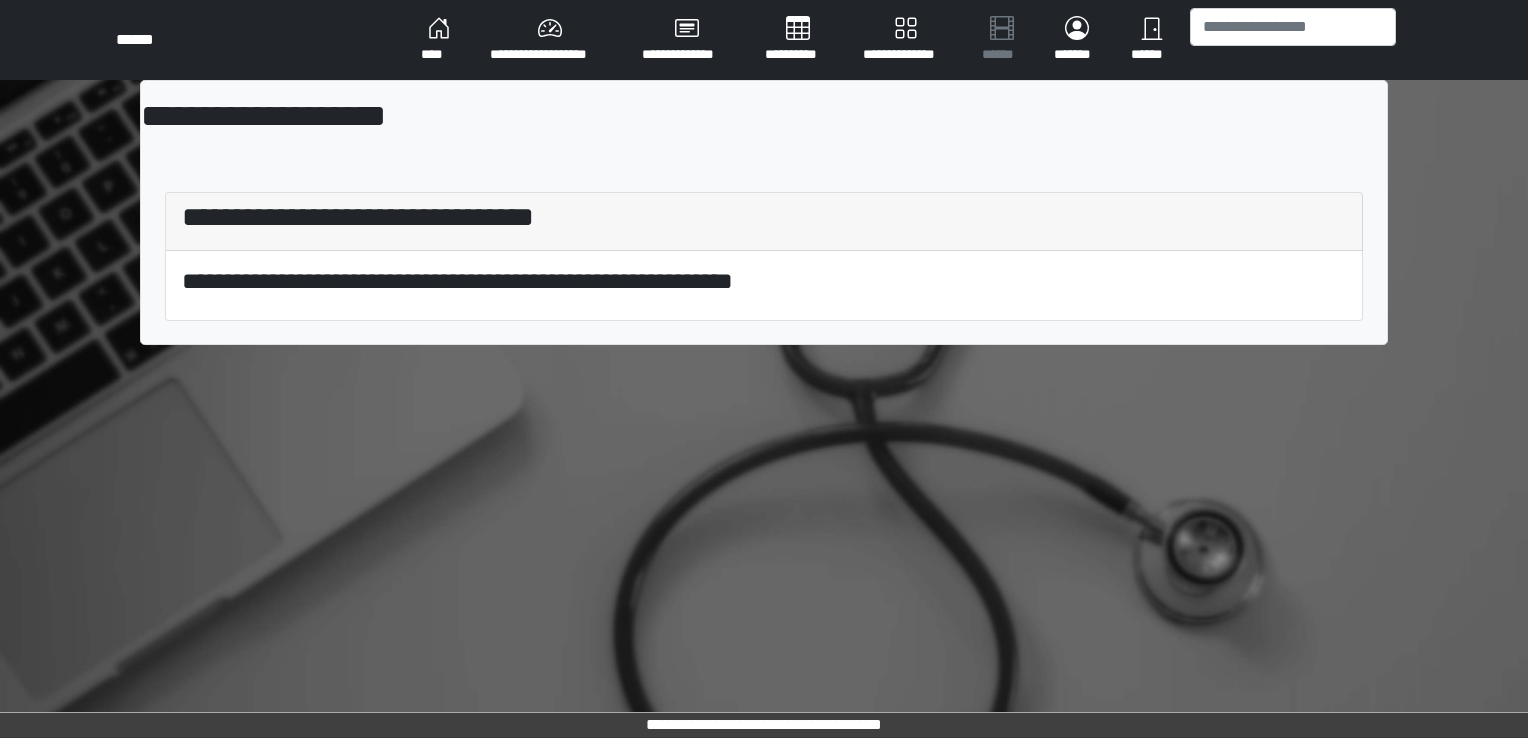 click on "**********" at bounding box center [764, 369] 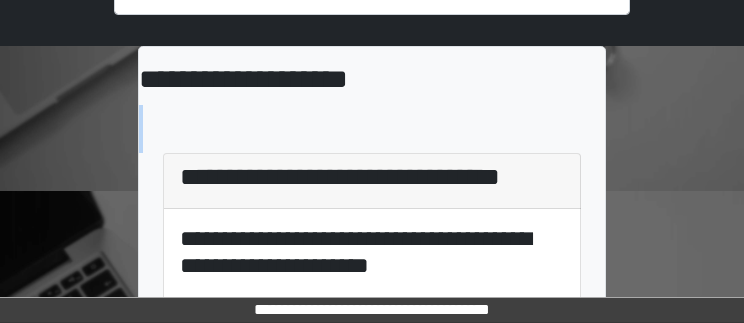 scroll, scrollTop: 229, scrollLeft: 0, axis: vertical 